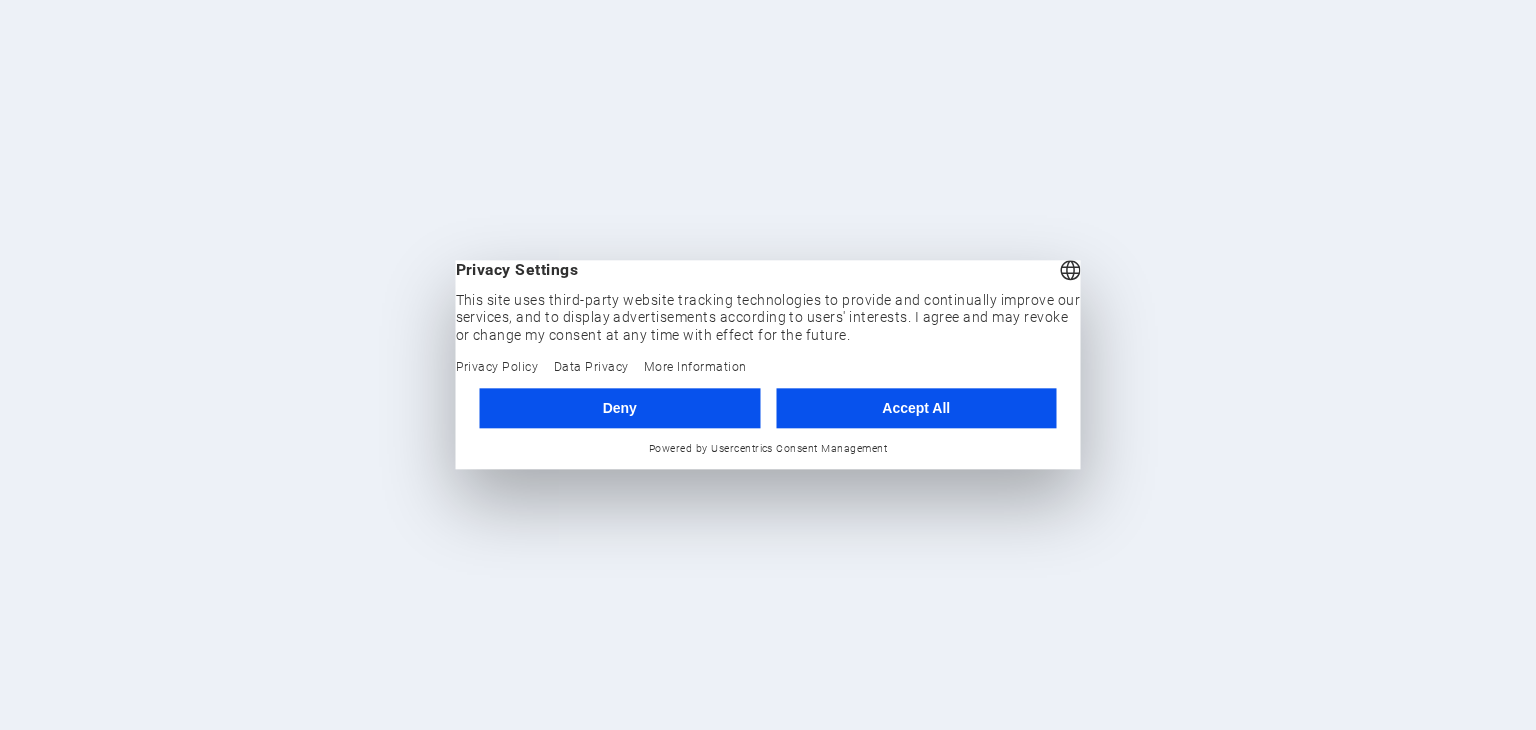 scroll, scrollTop: 0, scrollLeft: 0, axis: both 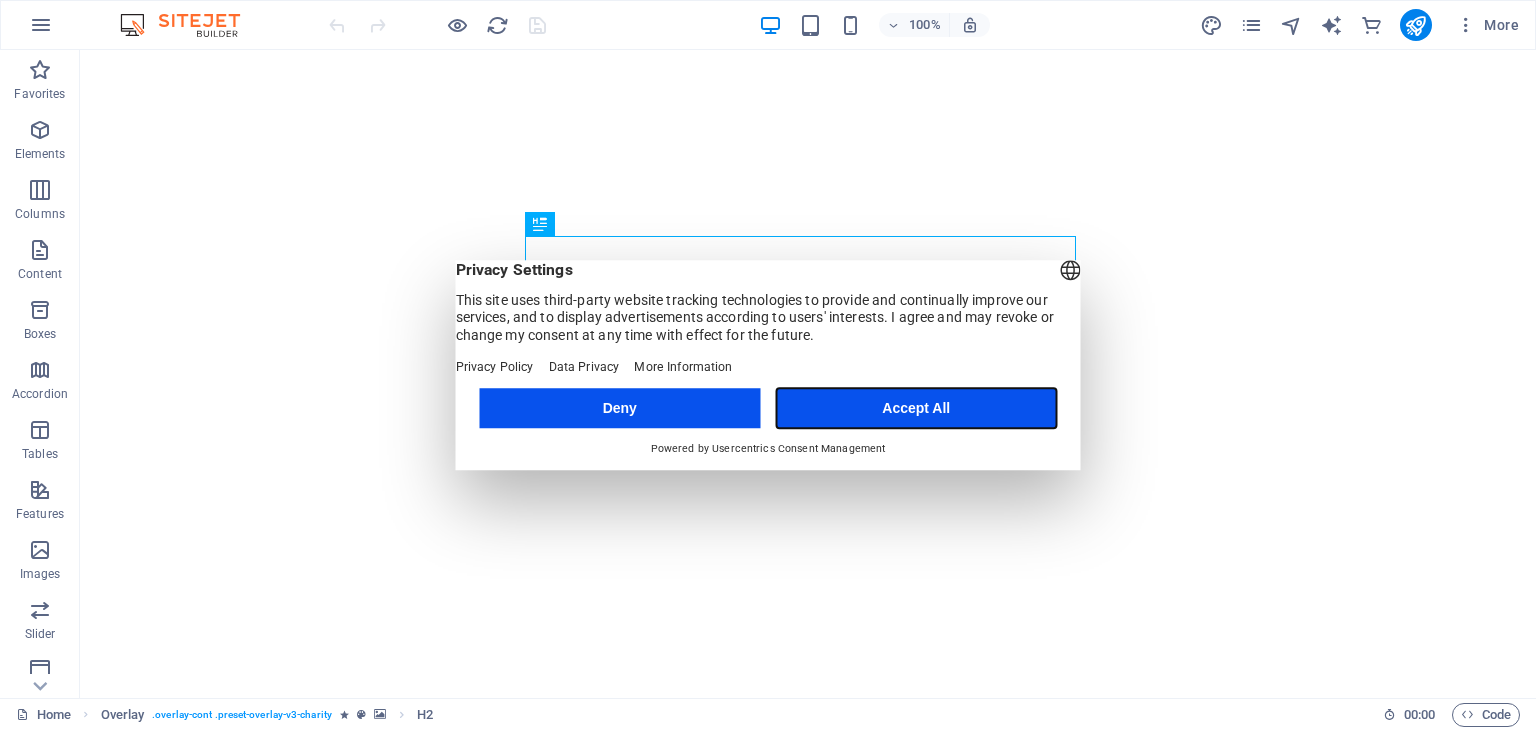 click on "Accept All" at bounding box center [916, 408] 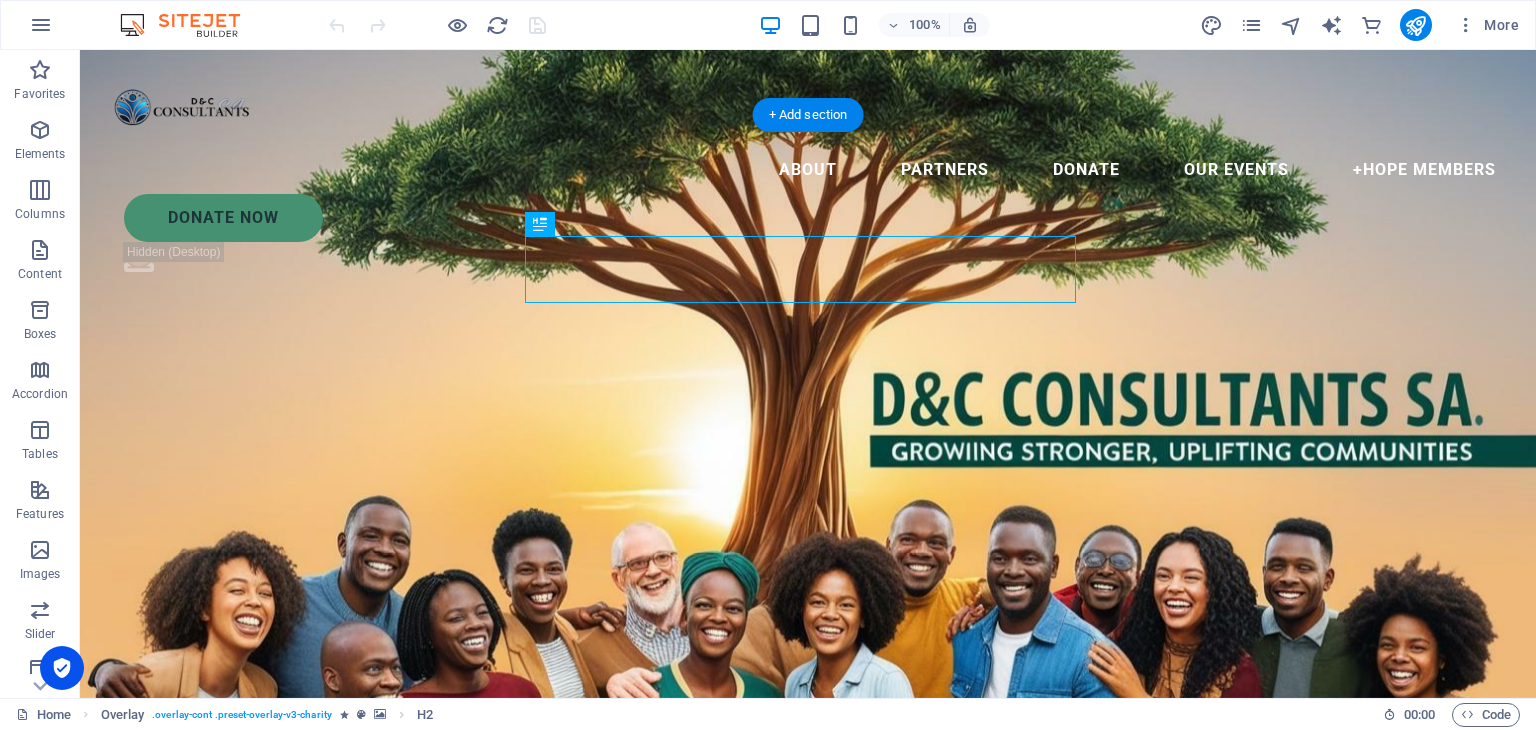 scroll, scrollTop: 583, scrollLeft: 0, axis: vertical 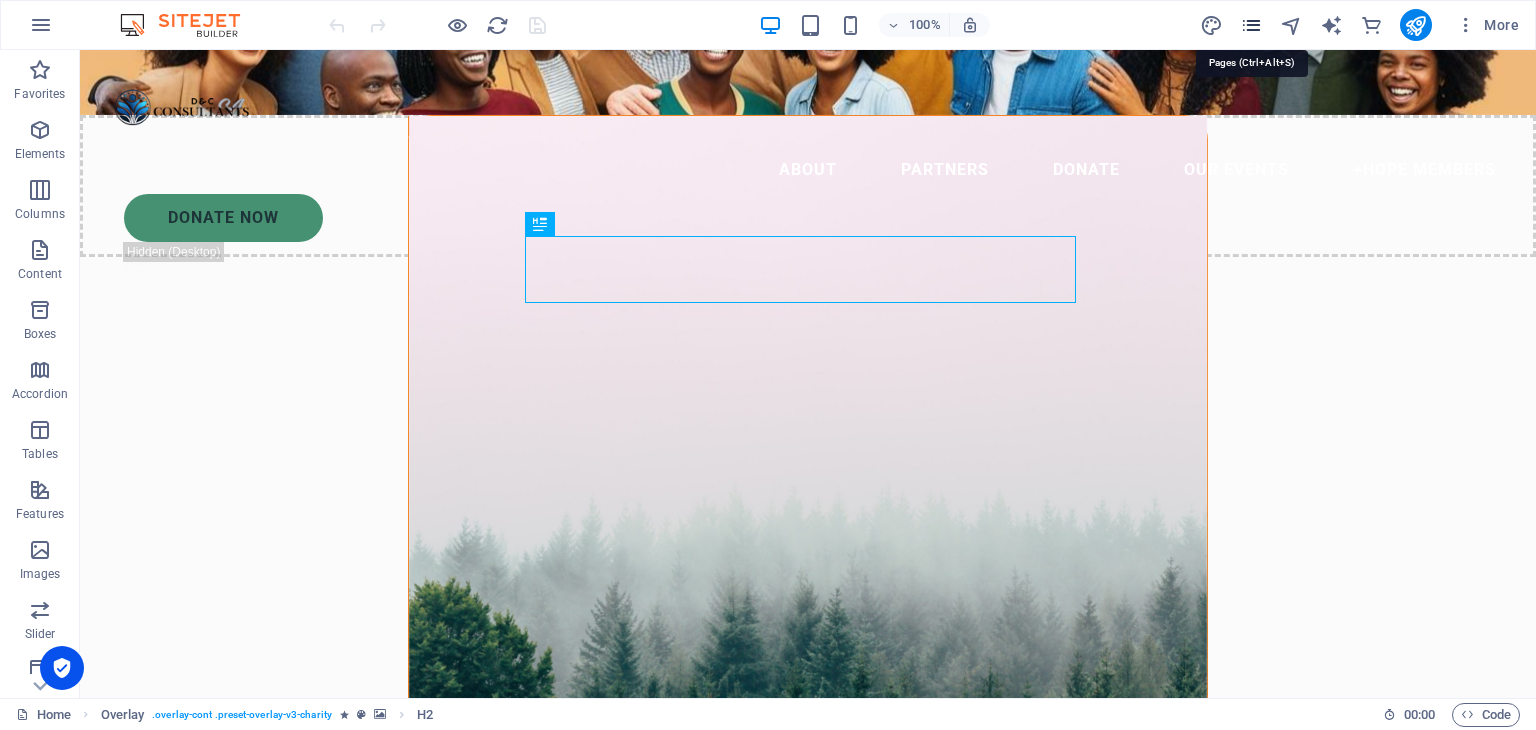 click at bounding box center (1251, 25) 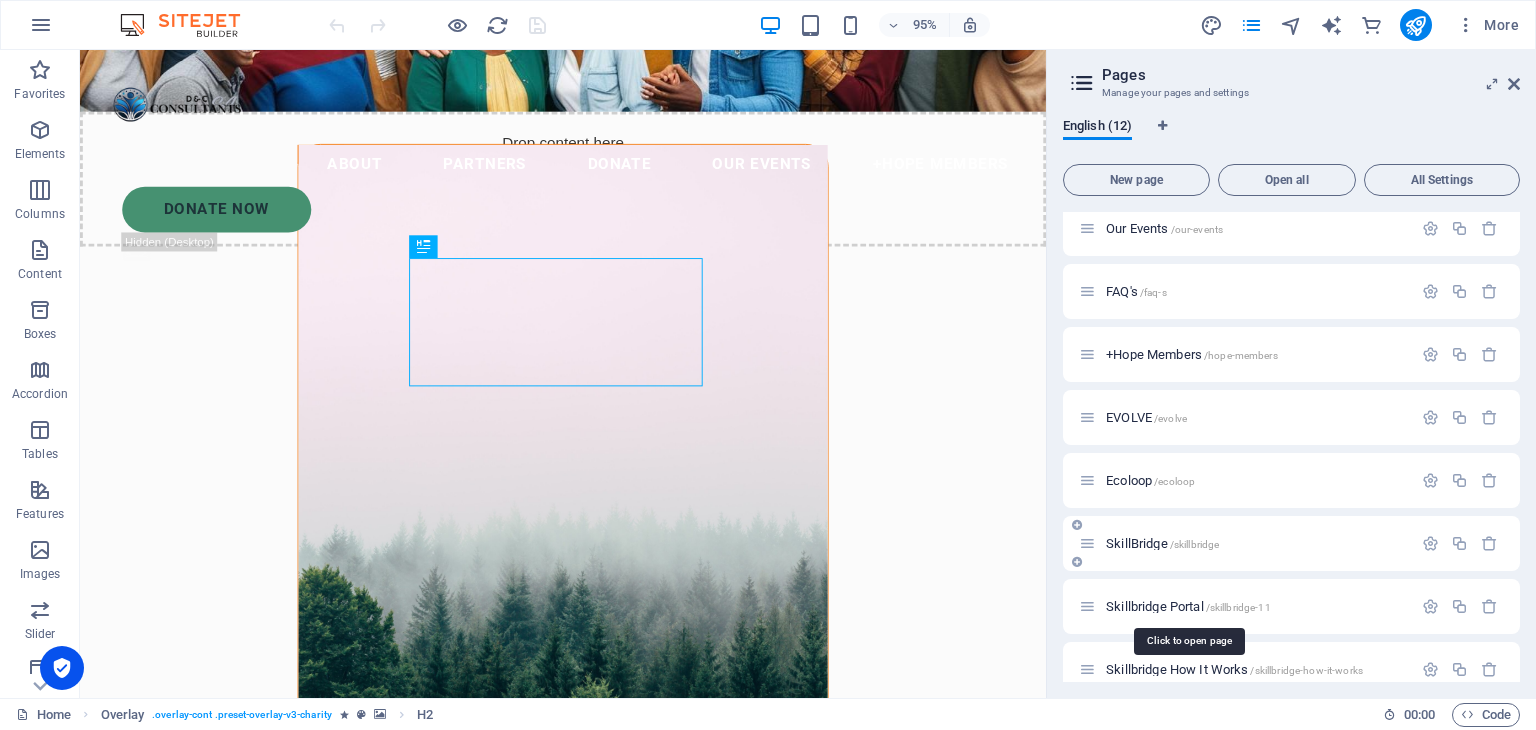 scroll, scrollTop: 262, scrollLeft: 0, axis: vertical 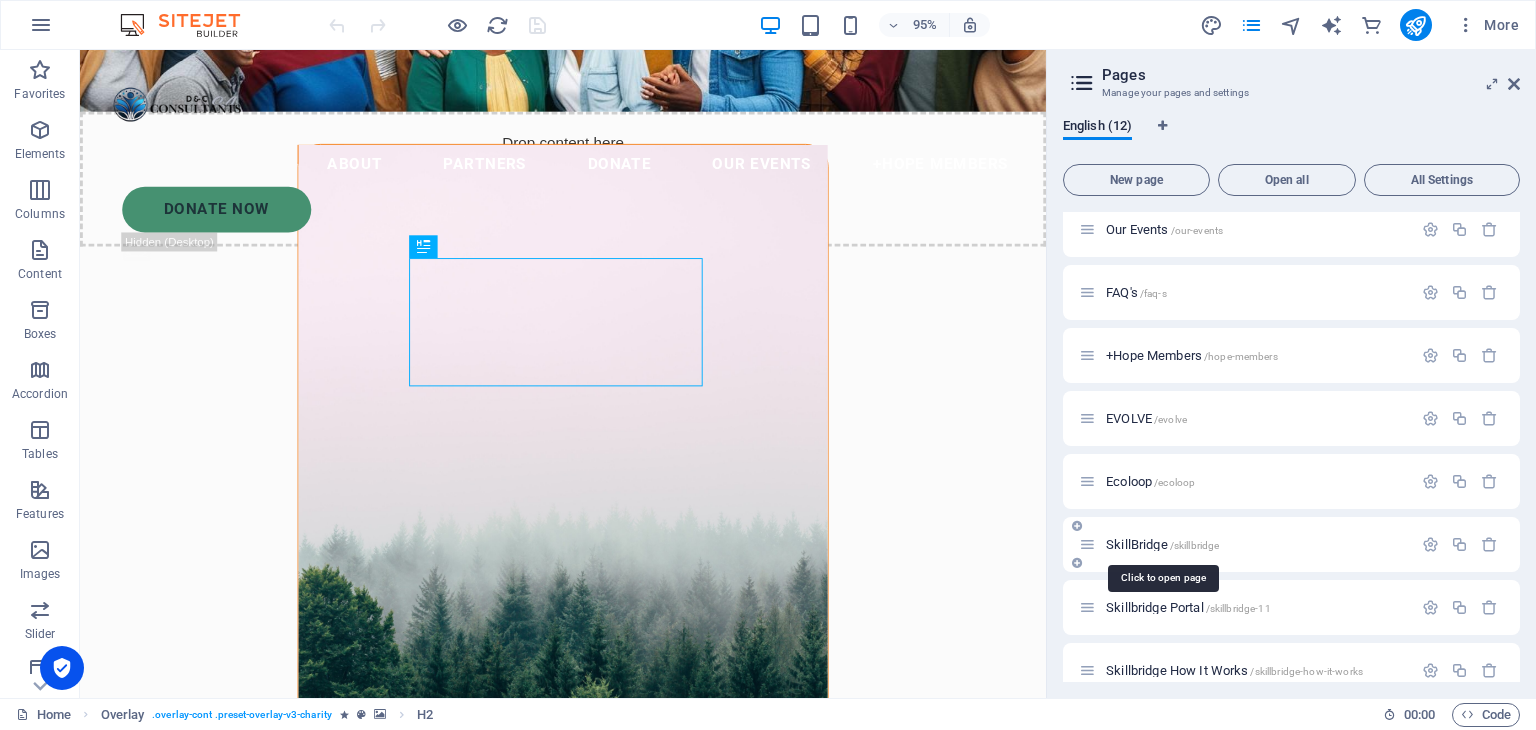 click on "SkillBridge /skillbridge" at bounding box center (1162, 544) 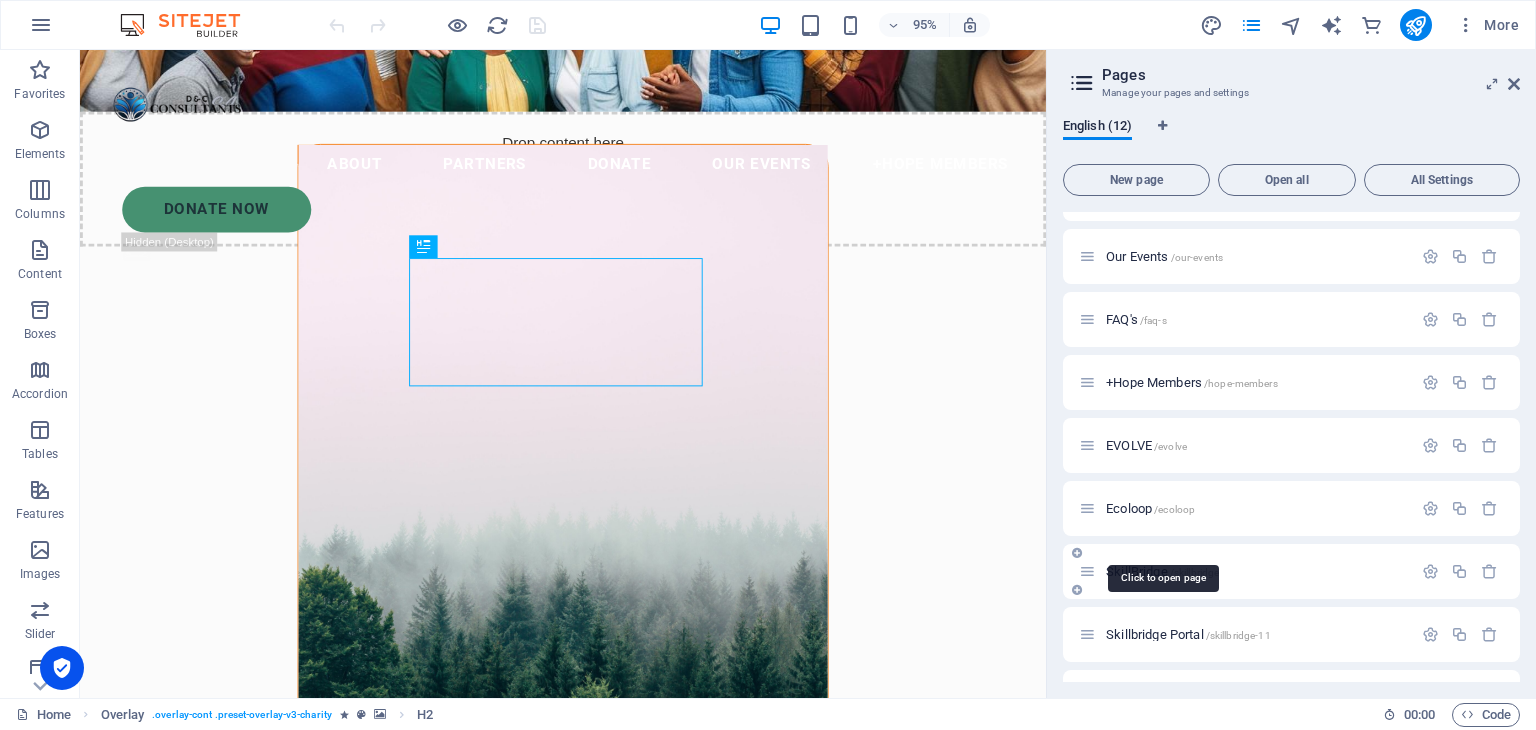 scroll, scrollTop: 0, scrollLeft: 0, axis: both 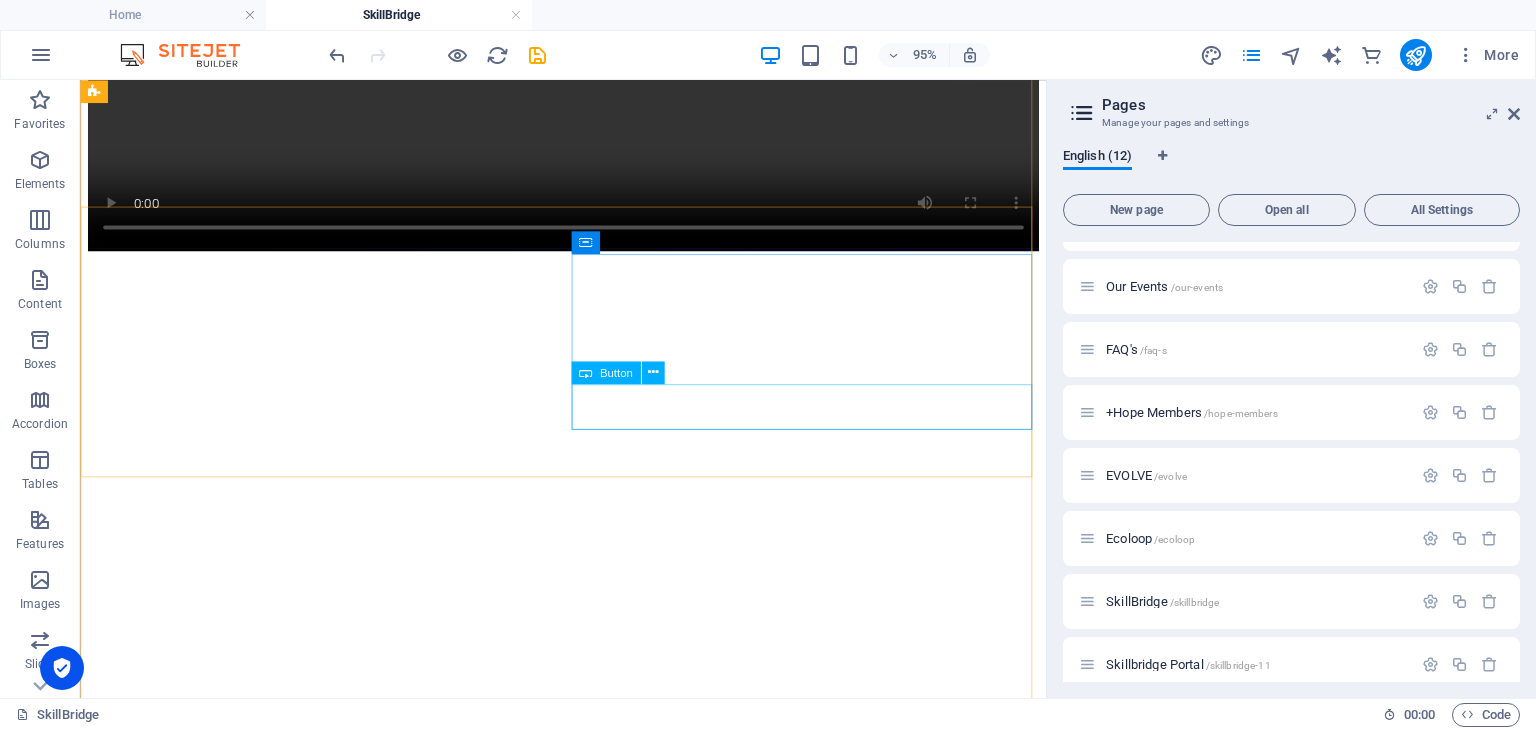click on "SIGN UP HERE" at bounding box center [588, 2691] 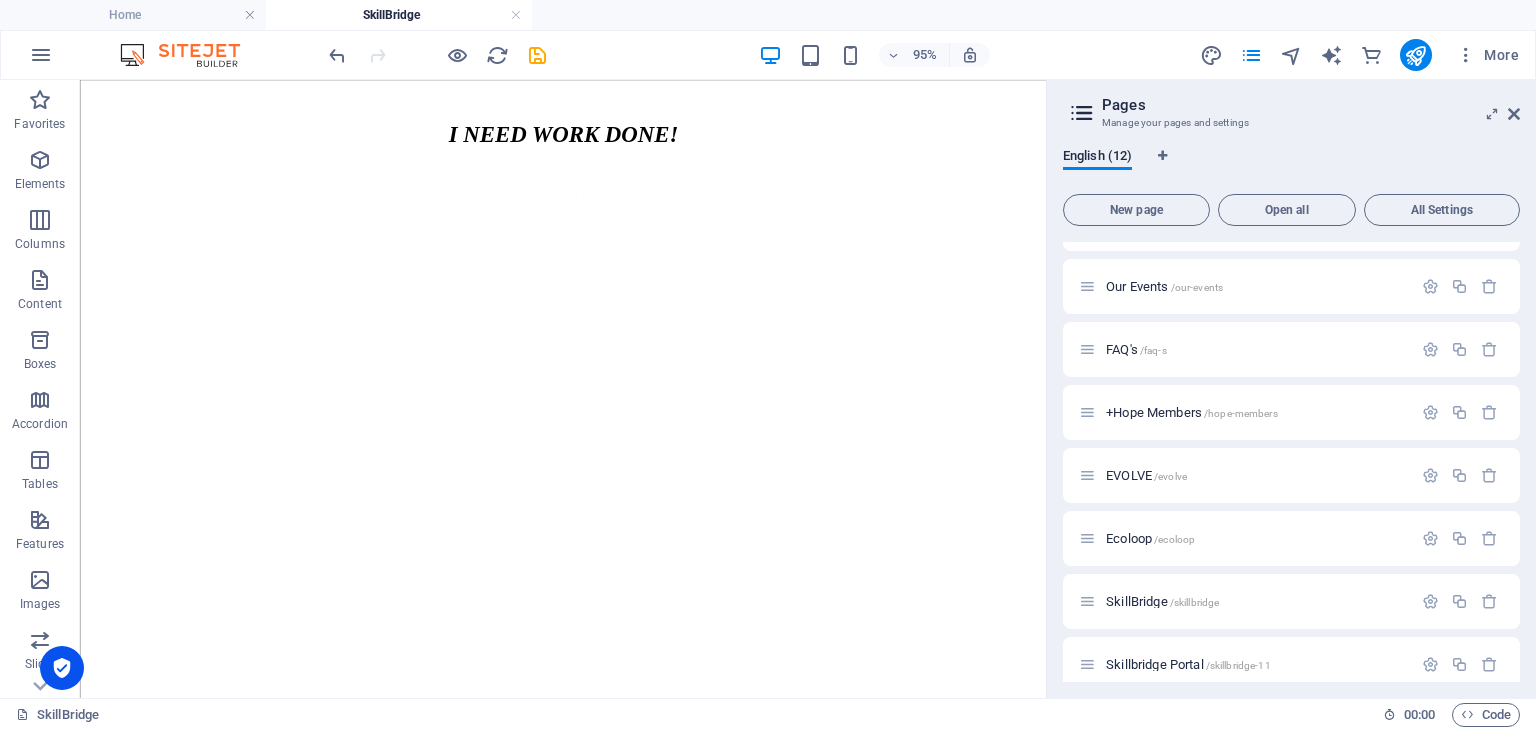 scroll, scrollTop: 4716, scrollLeft: 0, axis: vertical 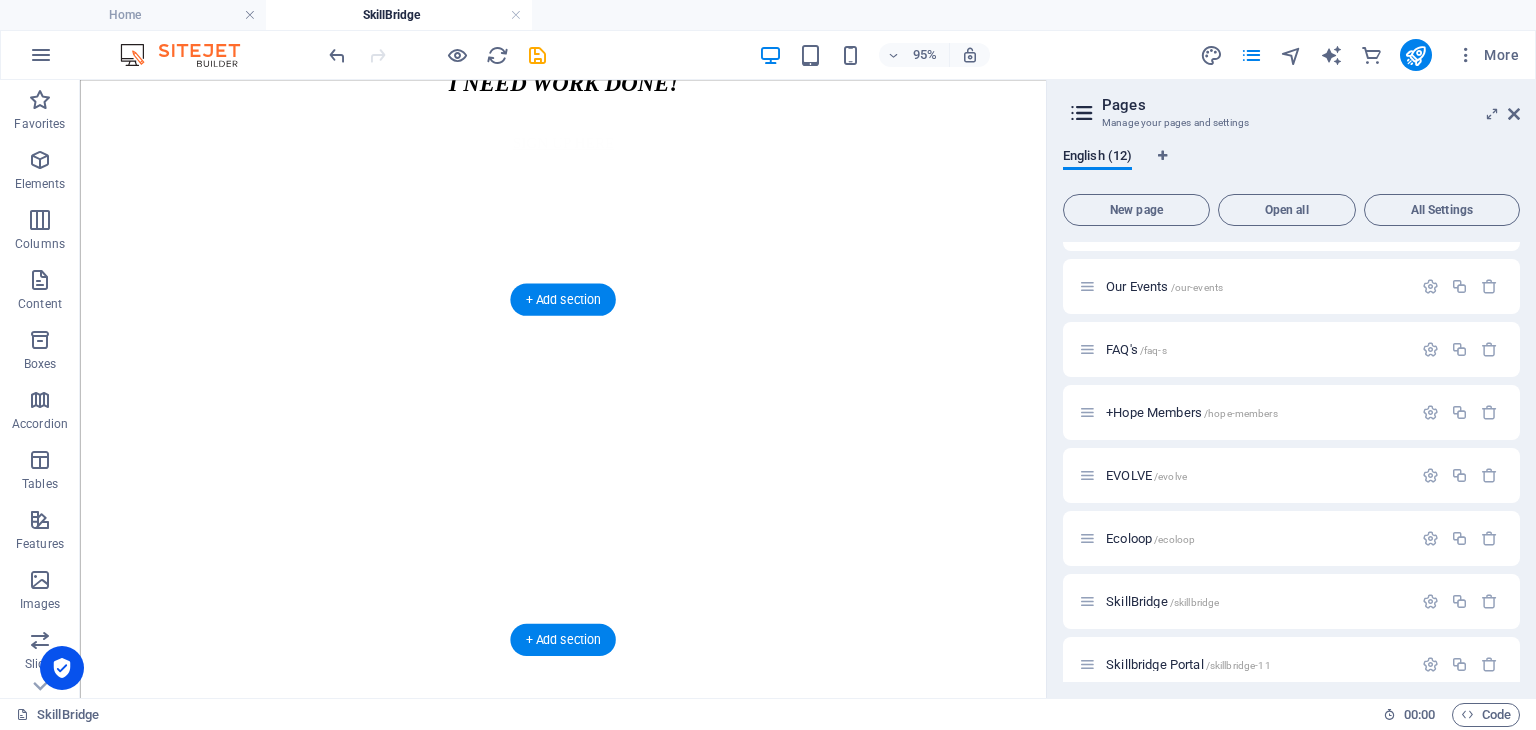 click at bounding box center (588, 11493) 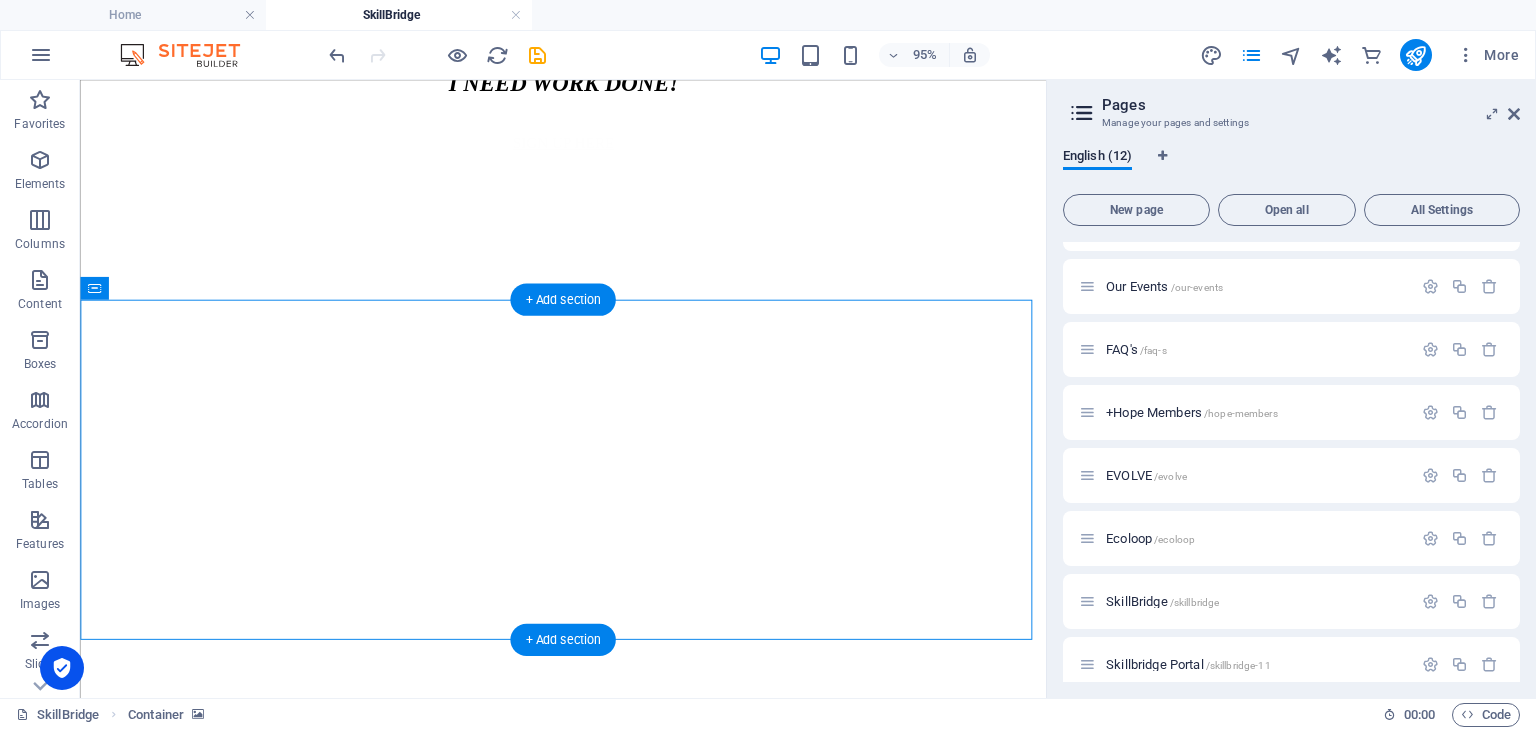 click at bounding box center [588, 11493] 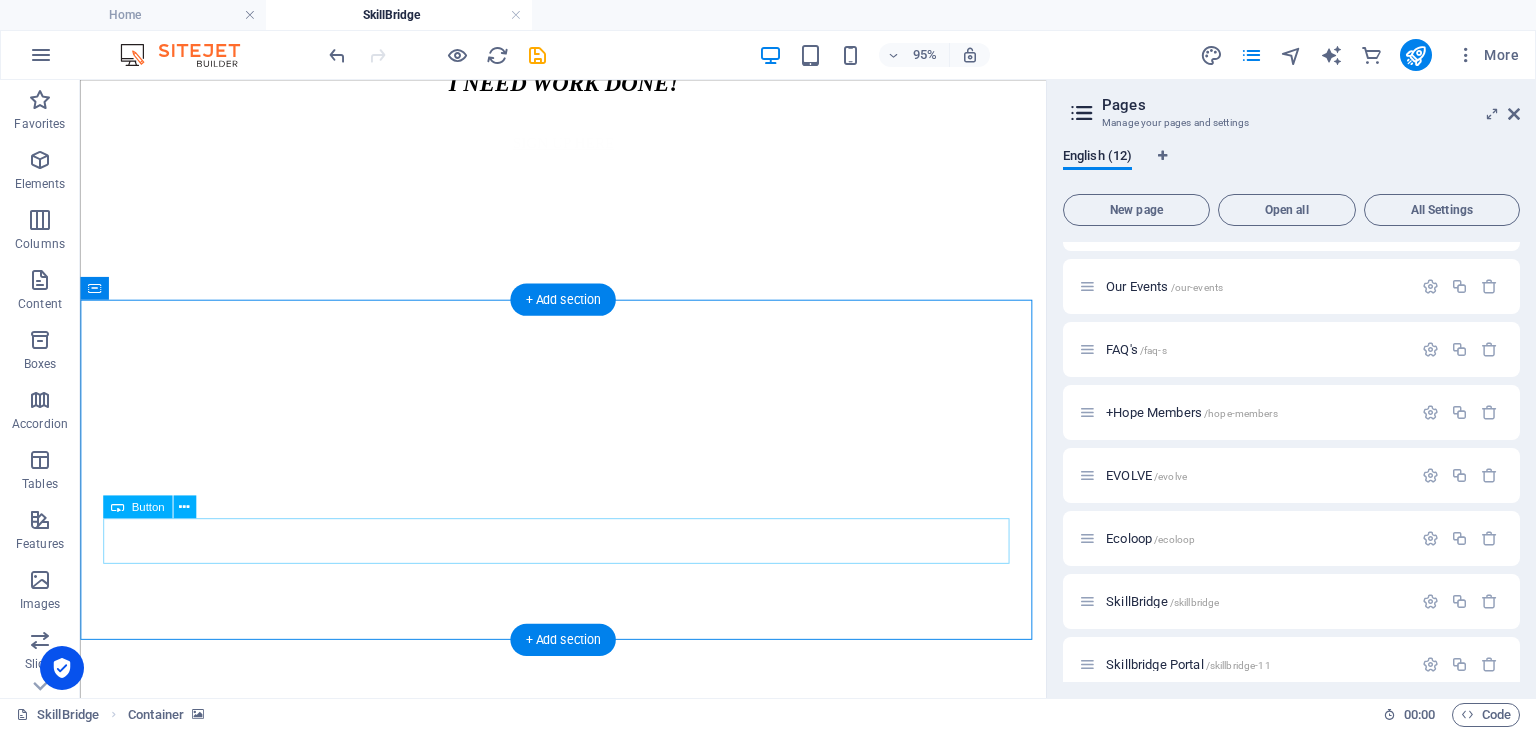 click on "ENTER HERE" at bounding box center [588, 12010] 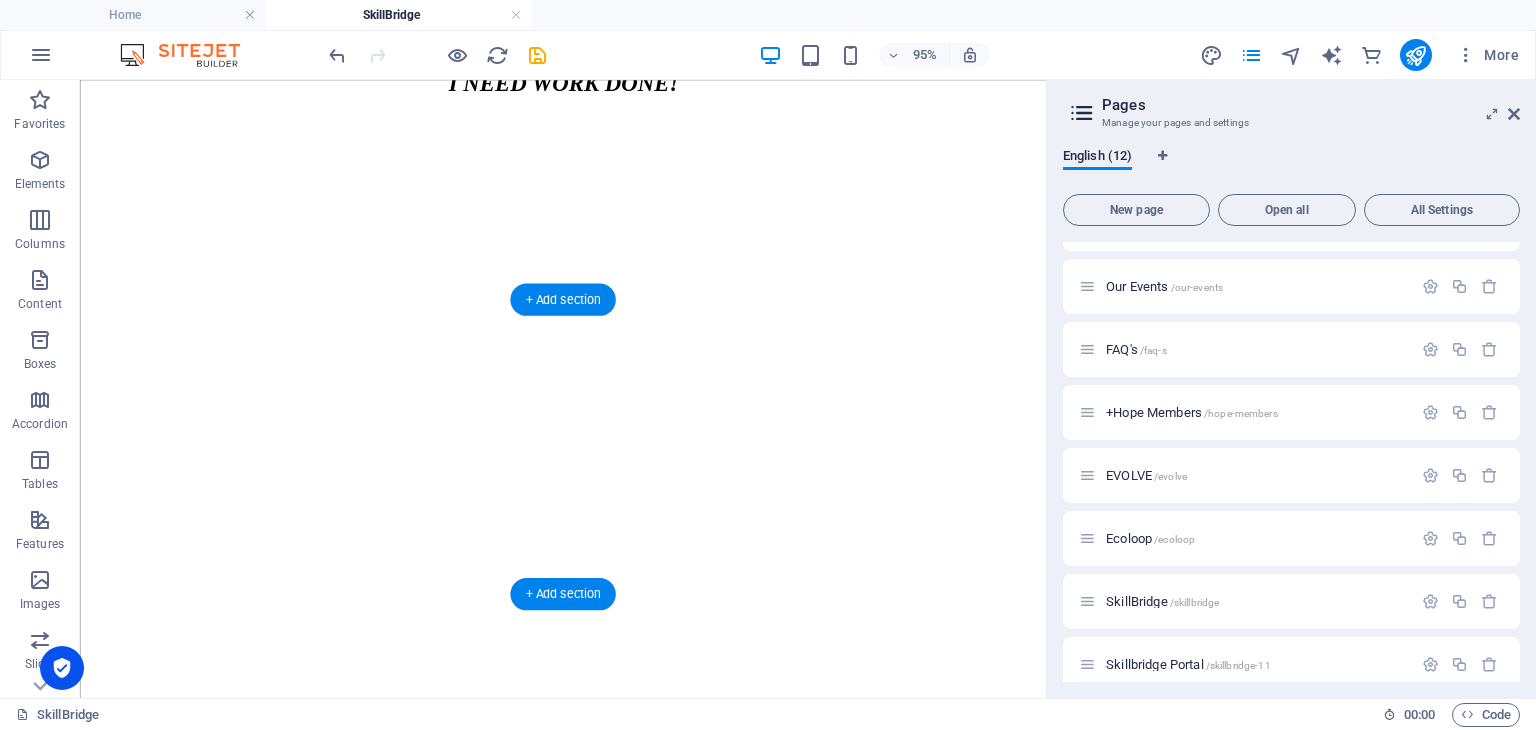 click at bounding box center (588, 11493) 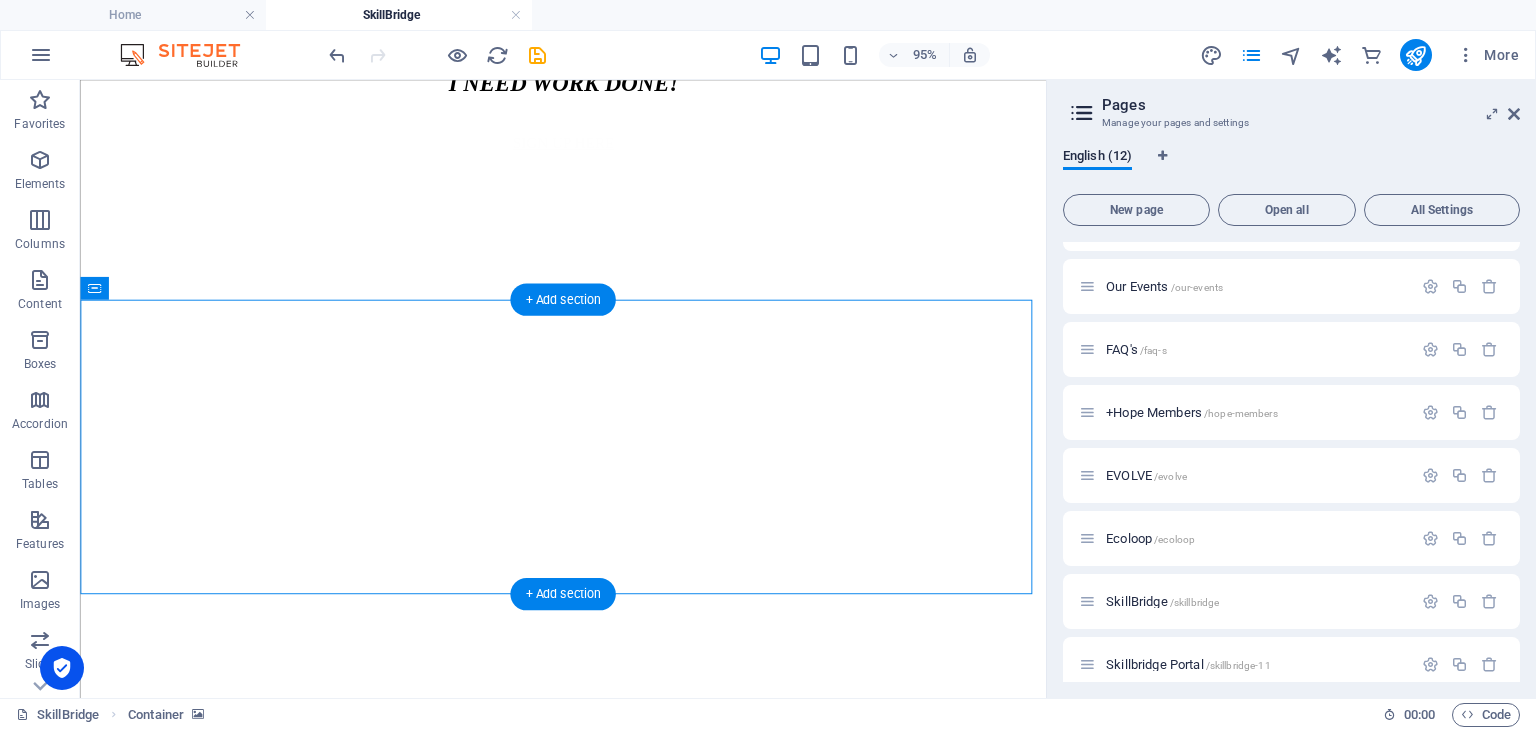 click at bounding box center [588, 11493] 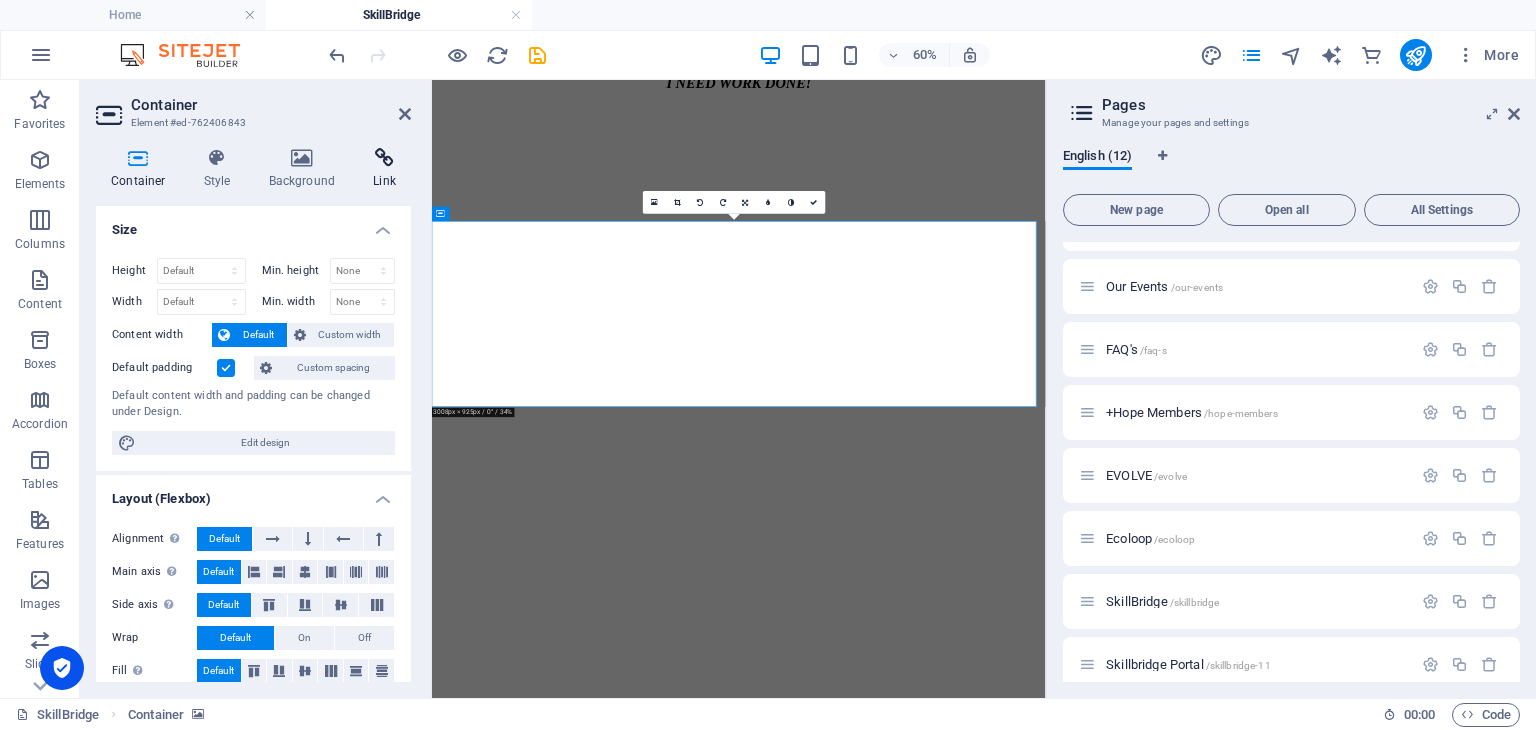 click on "Link" at bounding box center (384, 169) 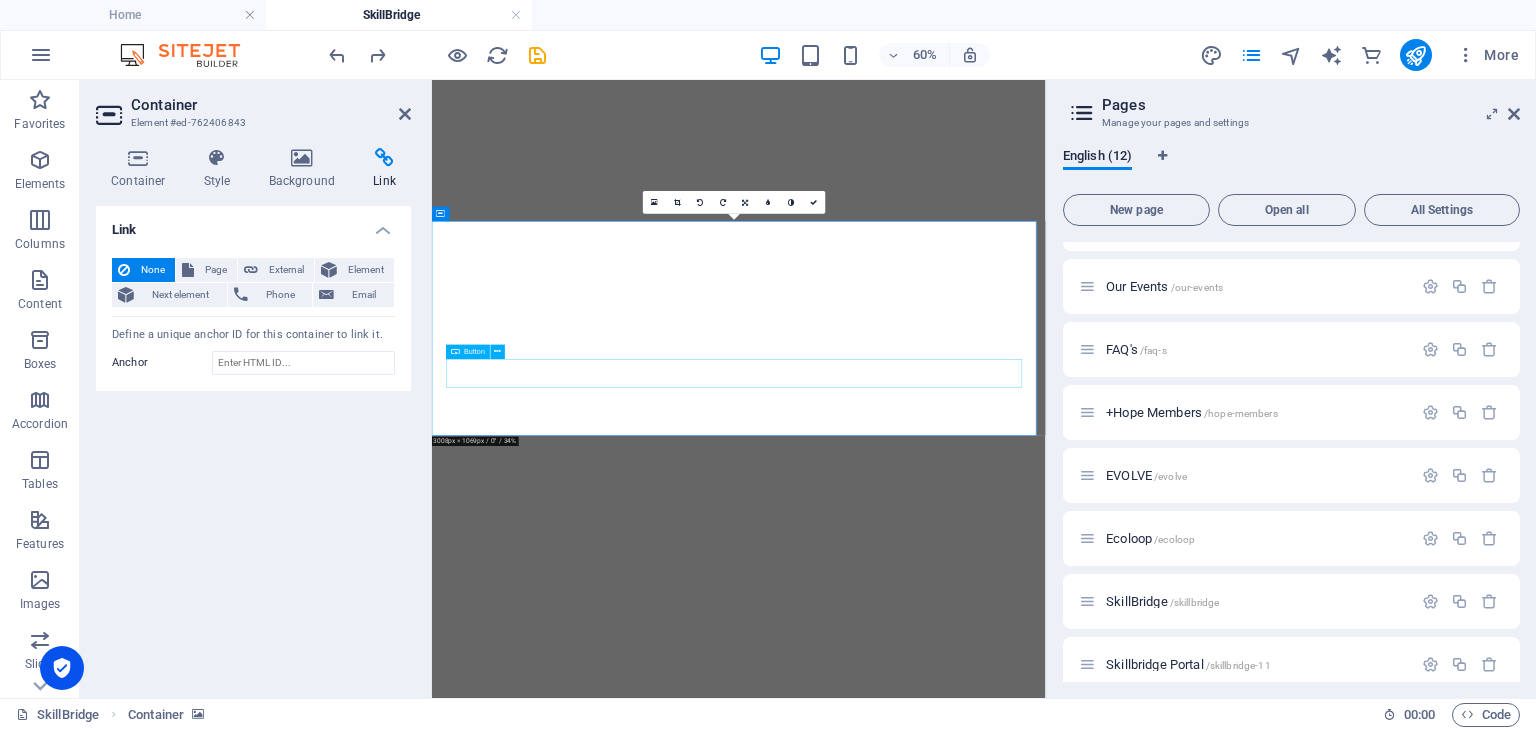 click on "ENTER HERE" at bounding box center [943, 12234] 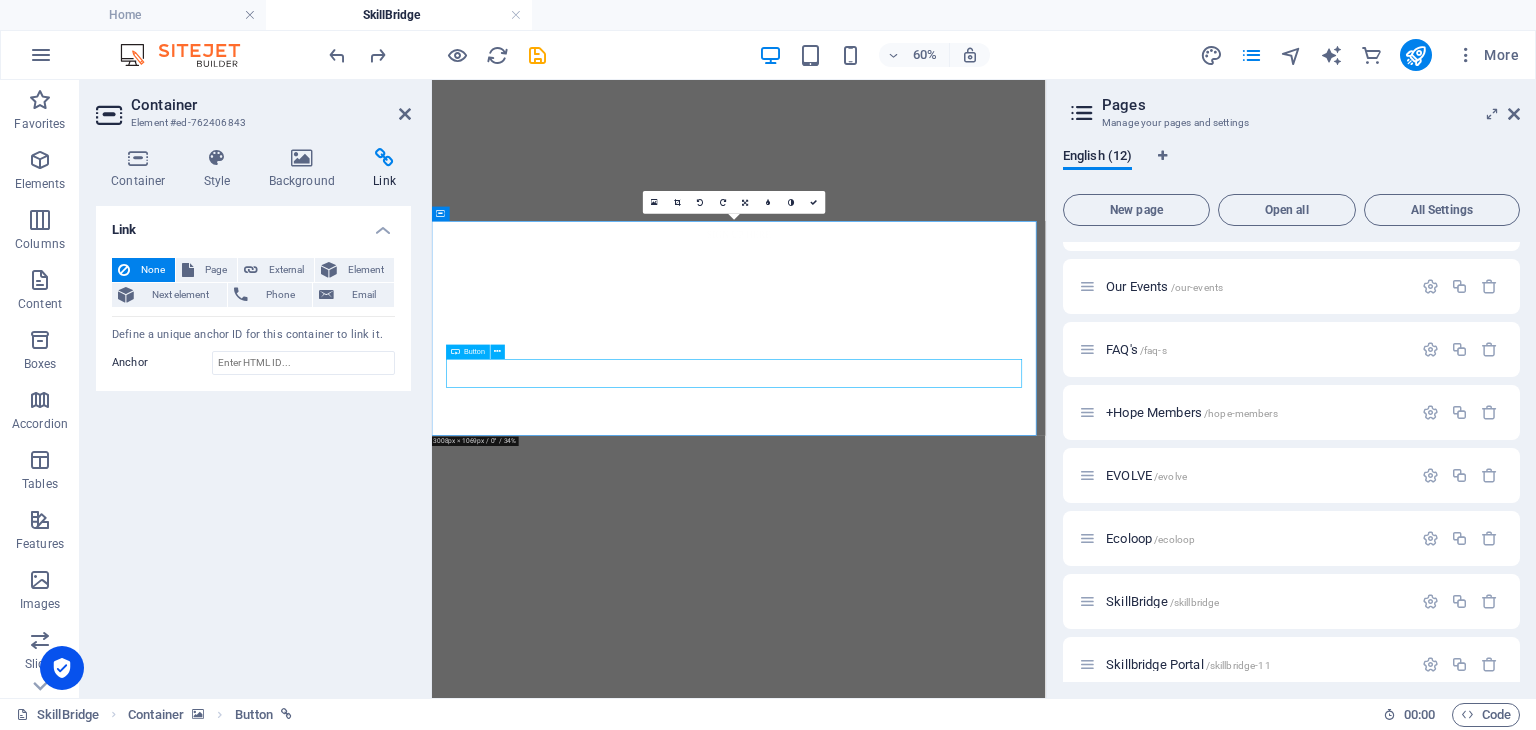 click on "ENTER HERE" at bounding box center [943, 12234] 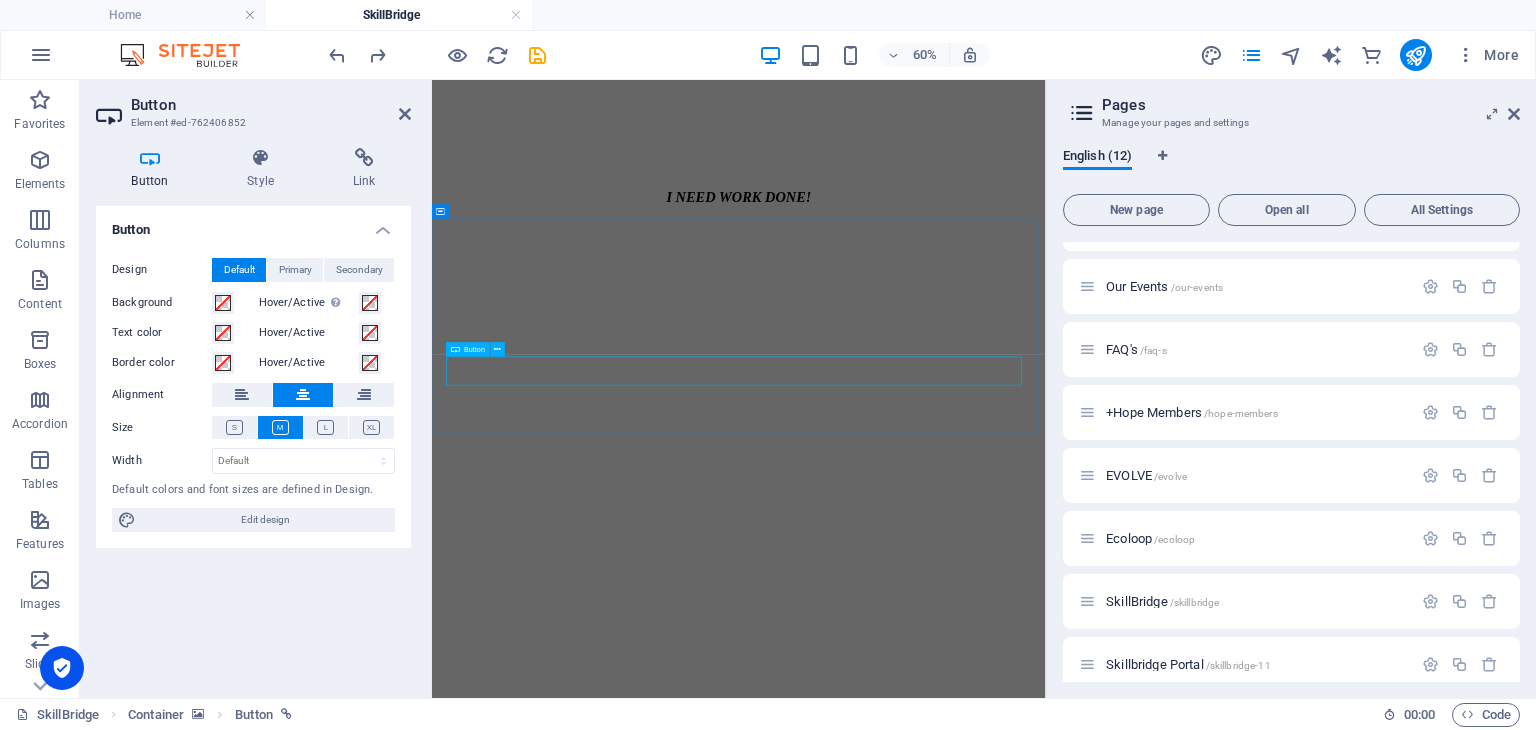 scroll, scrollTop: 4720, scrollLeft: 0, axis: vertical 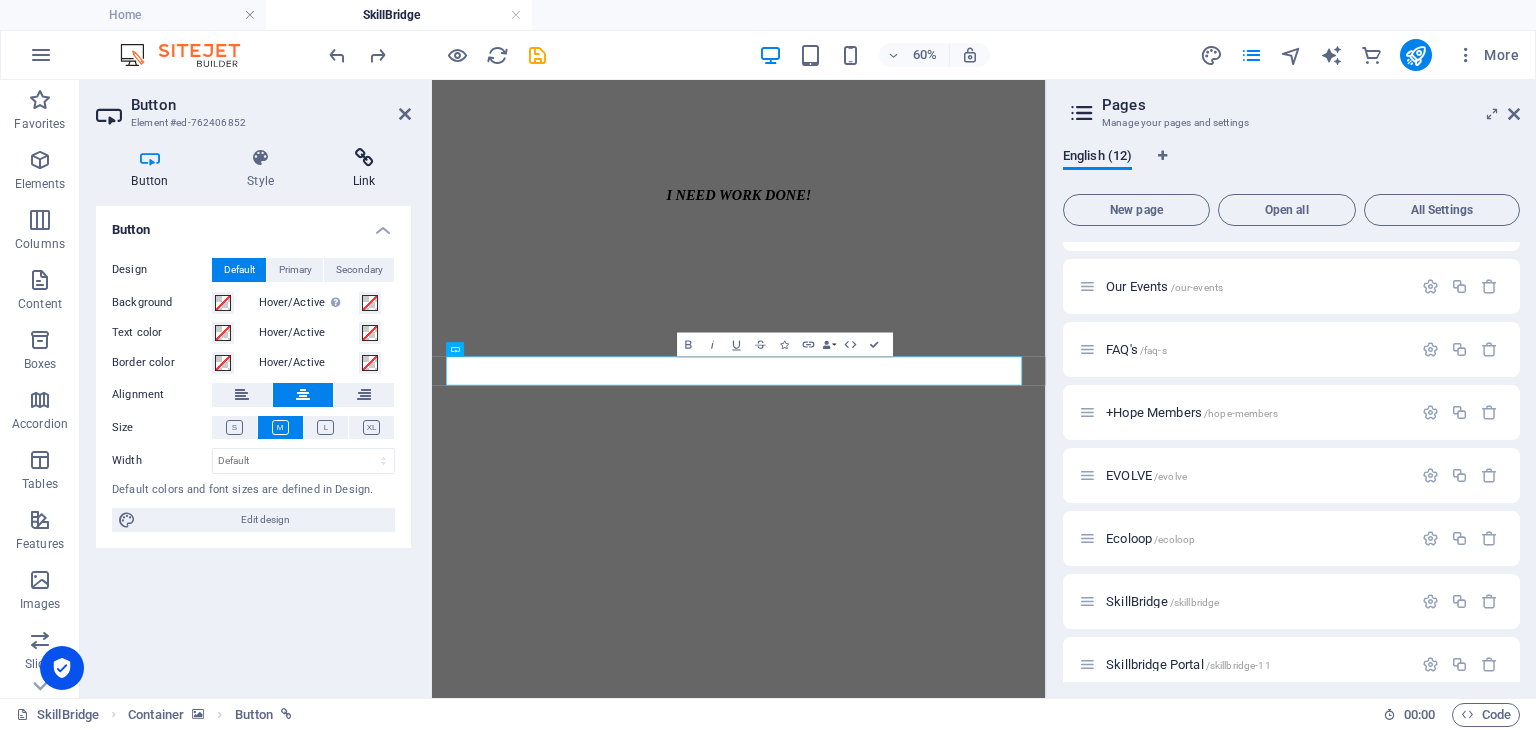 click at bounding box center (364, 158) 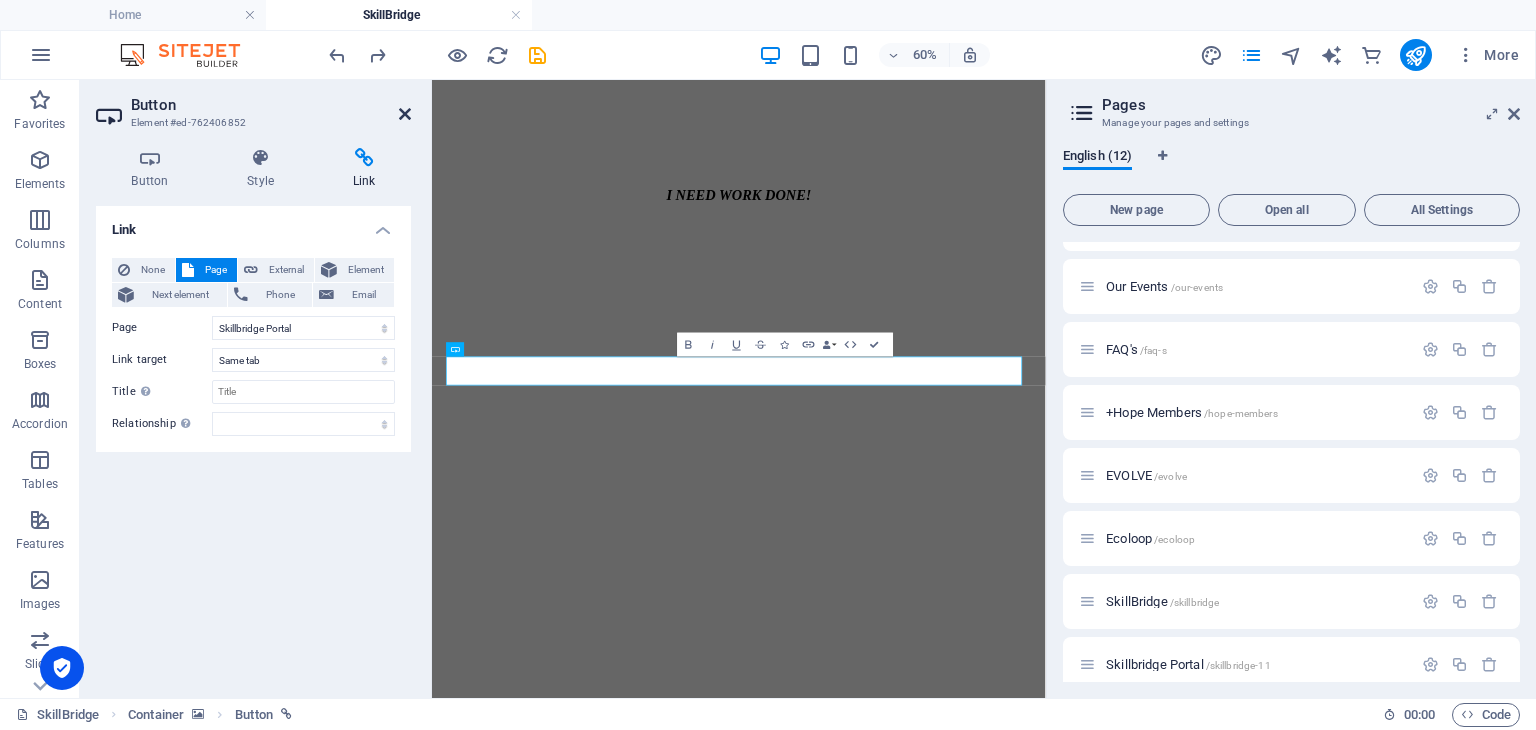 click at bounding box center (405, 114) 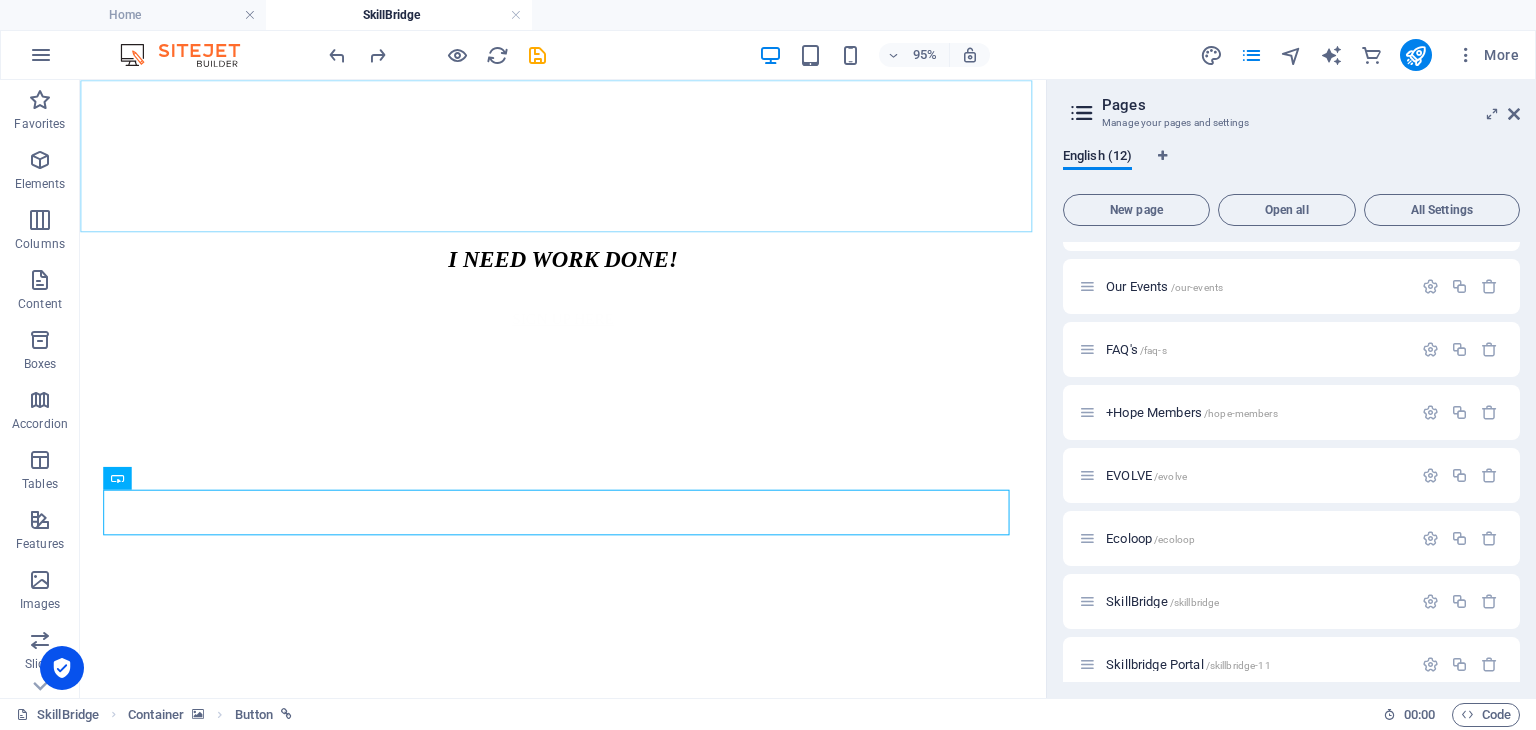 scroll, scrollTop: 4746, scrollLeft: 0, axis: vertical 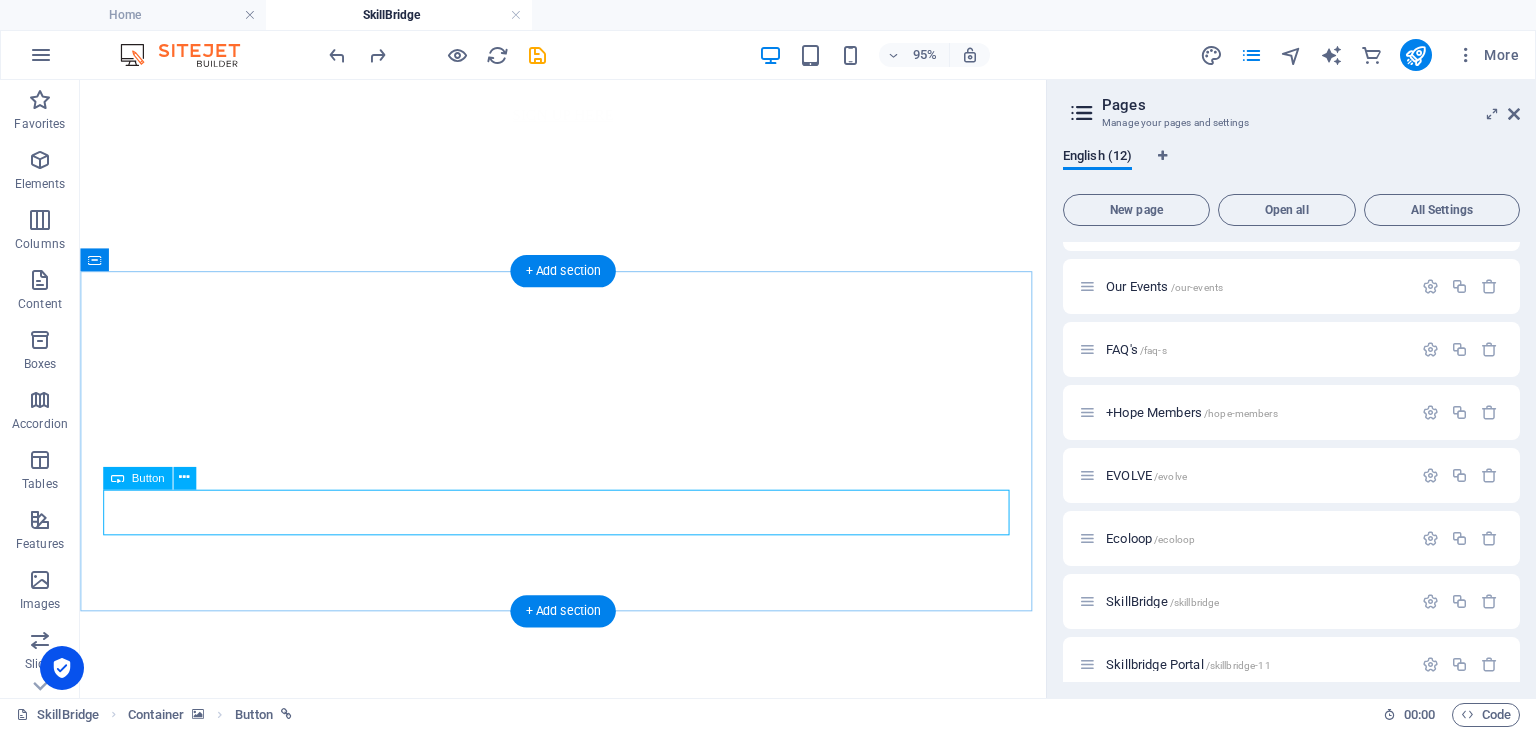 click on "ENTER HERE" at bounding box center [588, 11980] 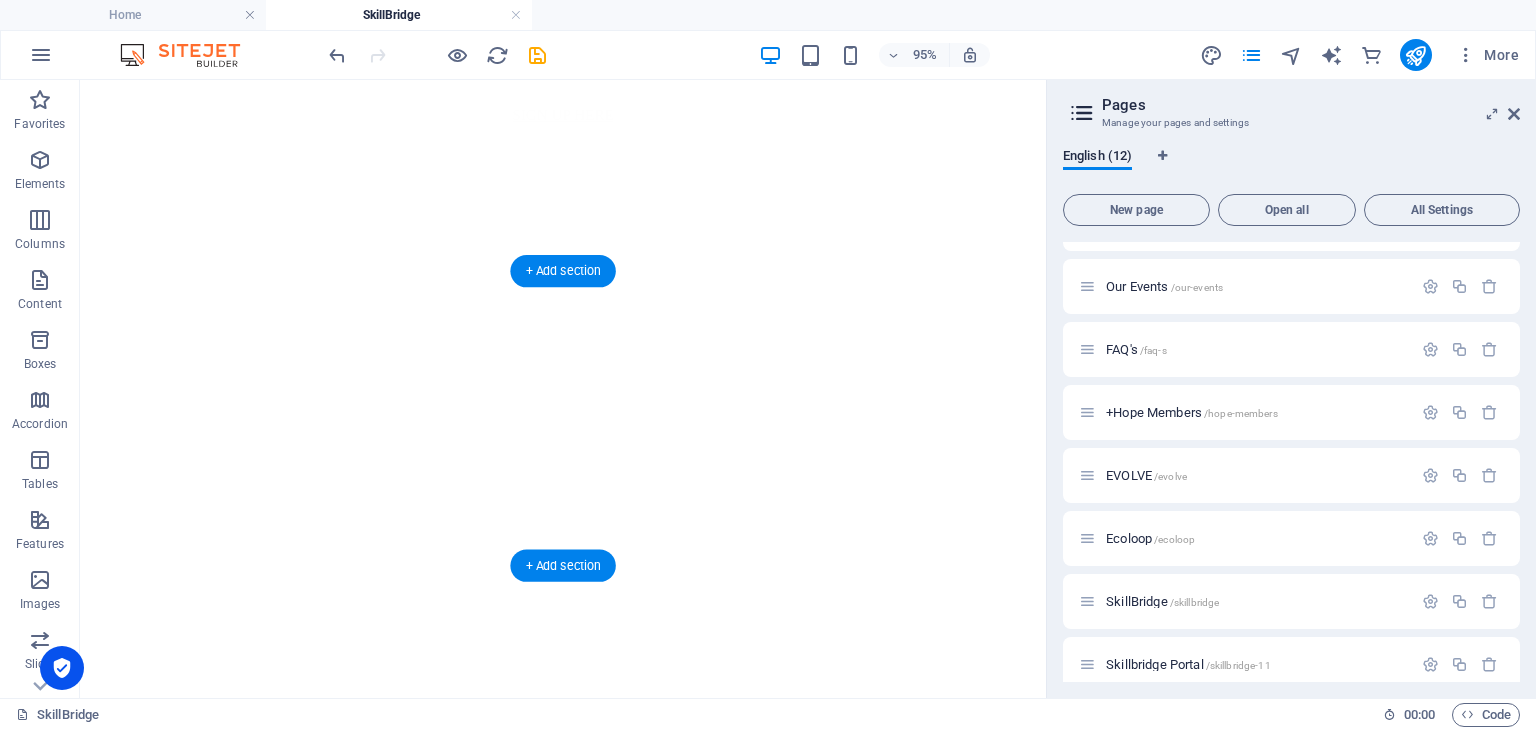 click at bounding box center (588, 11463) 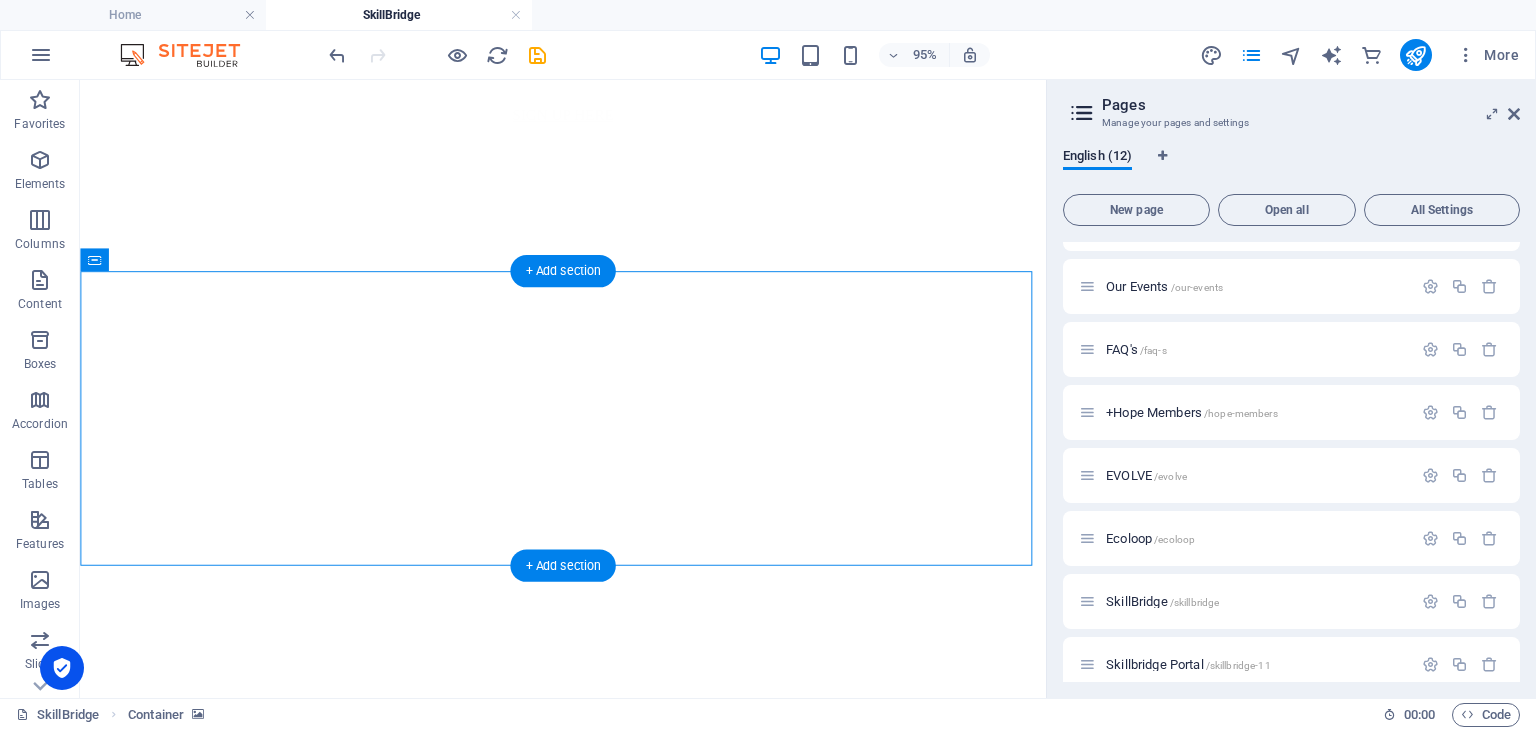 click at bounding box center (588, 11463) 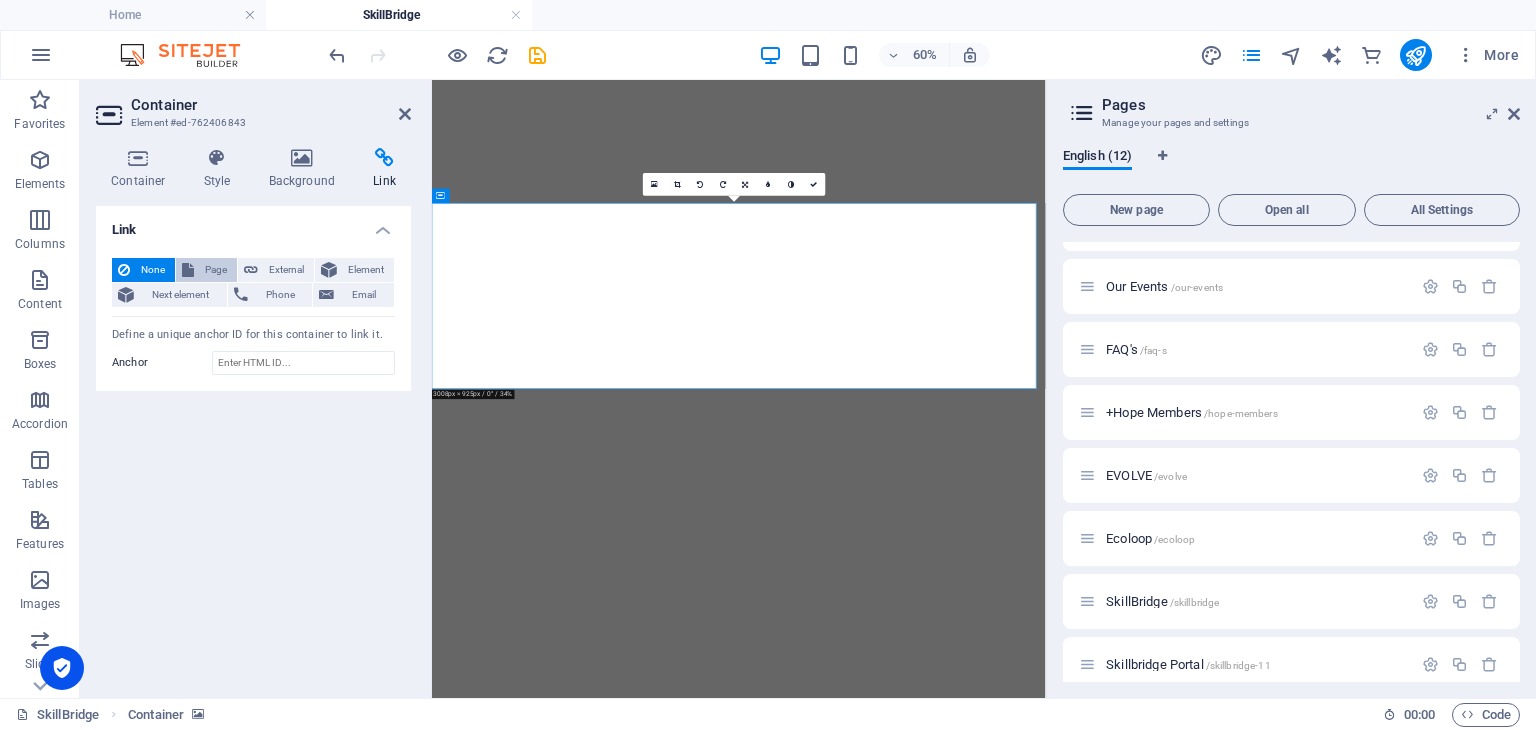 click on "Page" at bounding box center [215, 270] 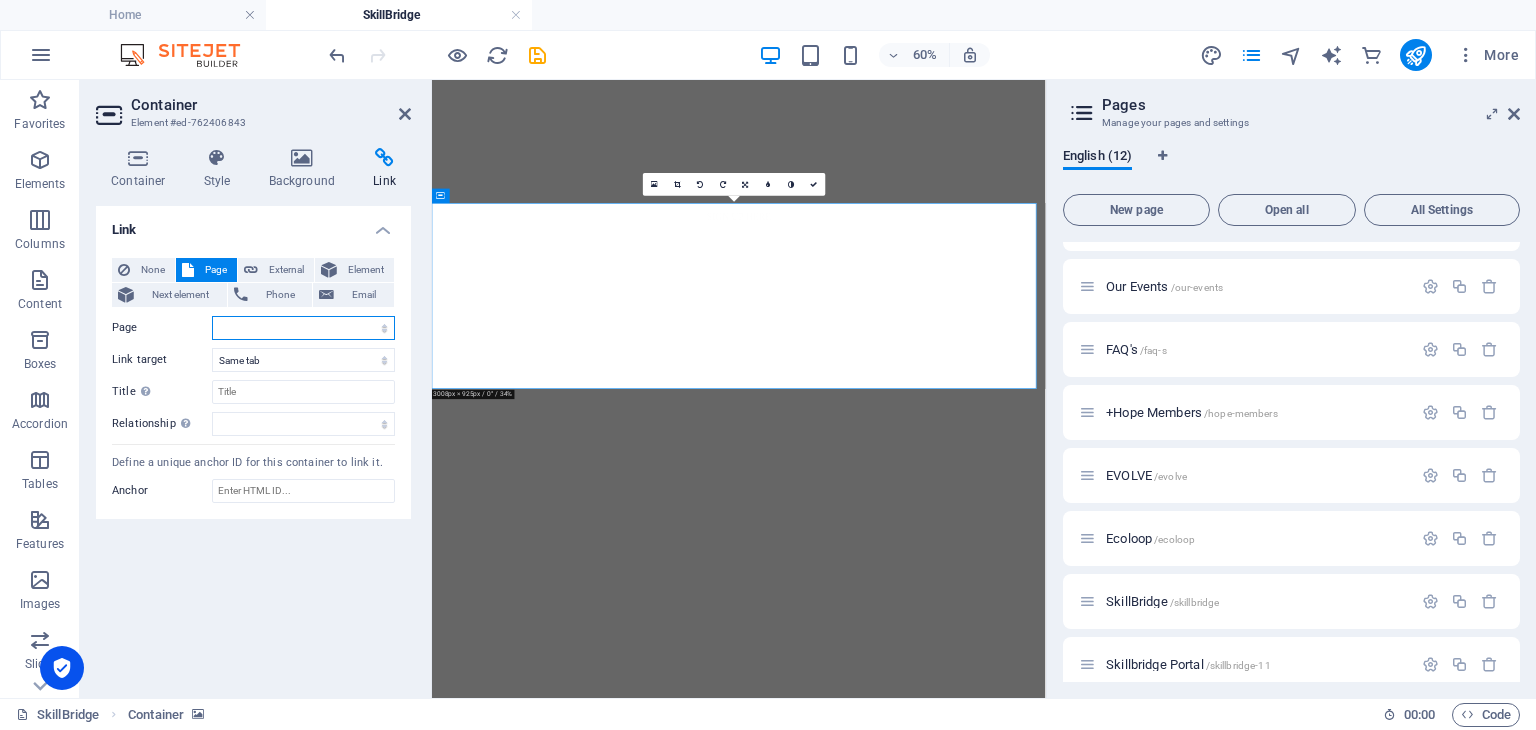 click on "Home Legal Notice Privacy Donation Station Our Events FAQ&#39;s +Hope Members EVOLVE Ecoloop SkillBridge Skillbridge Portal Skillbridge How It Works" at bounding box center [303, 328] 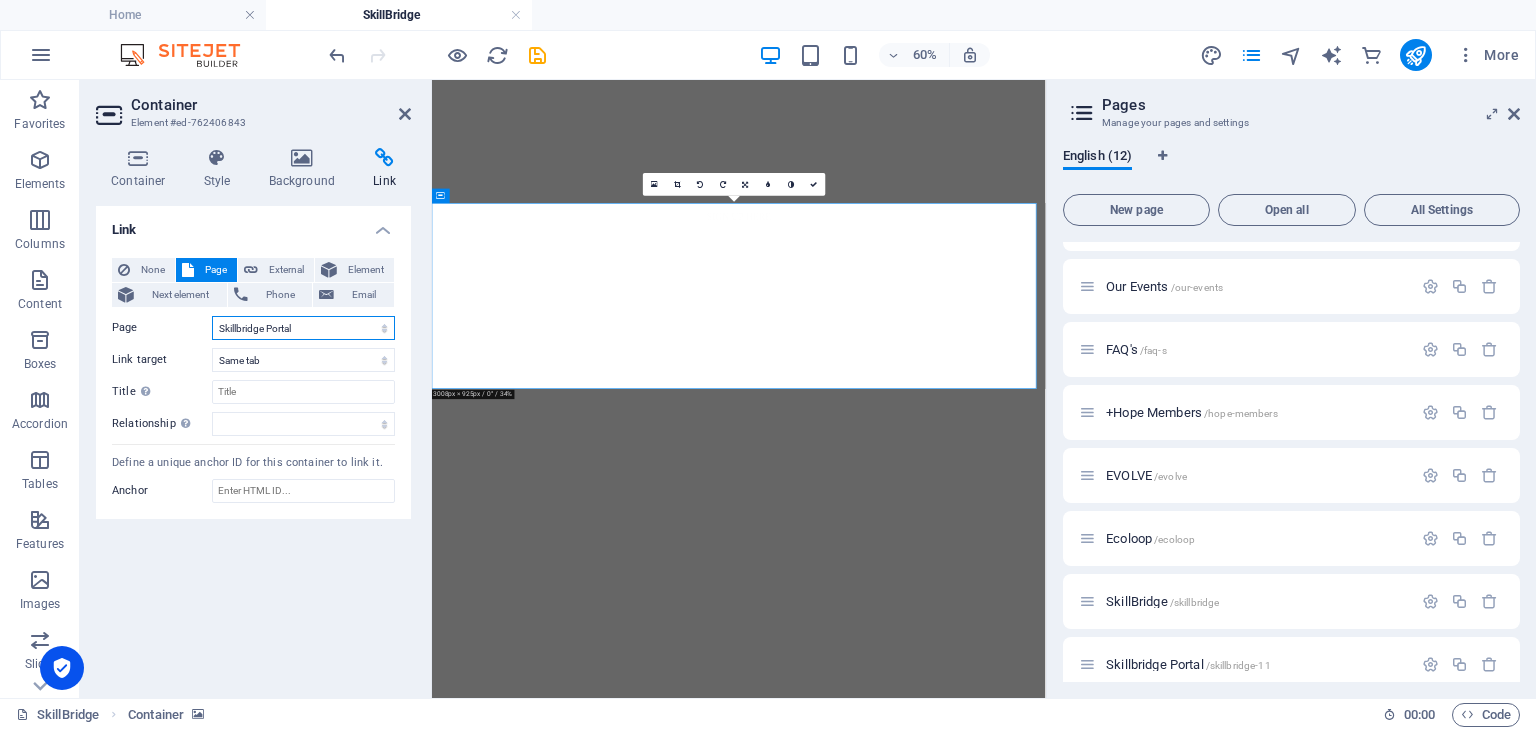 click on "Home Legal Notice Privacy Donation Station Our Events FAQ&#39;s +Hope Members EVOLVE Ecoloop SkillBridge Skillbridge Portal Skillbridge How It Works" at bounding box center (303, 328) 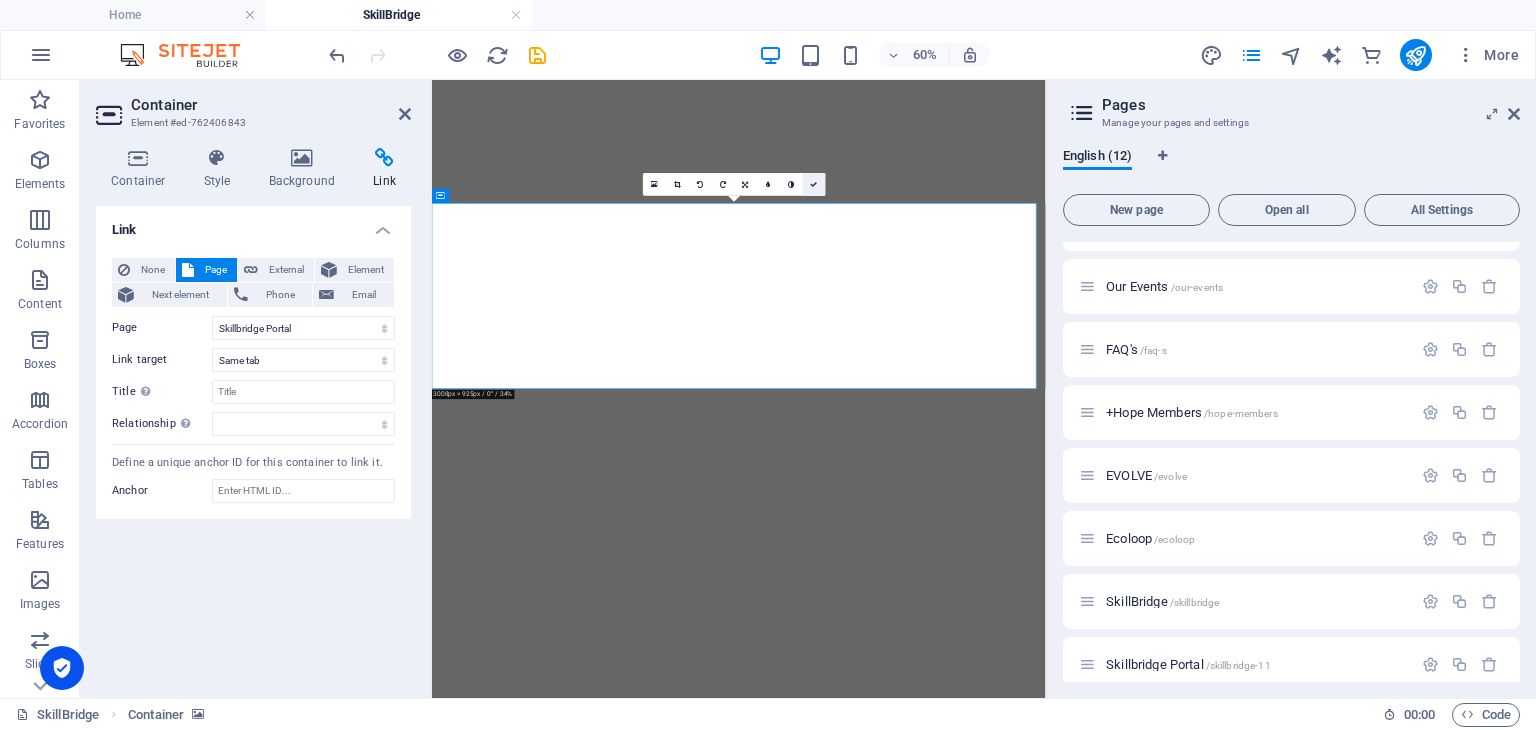 click at bounding box center (814, 184) 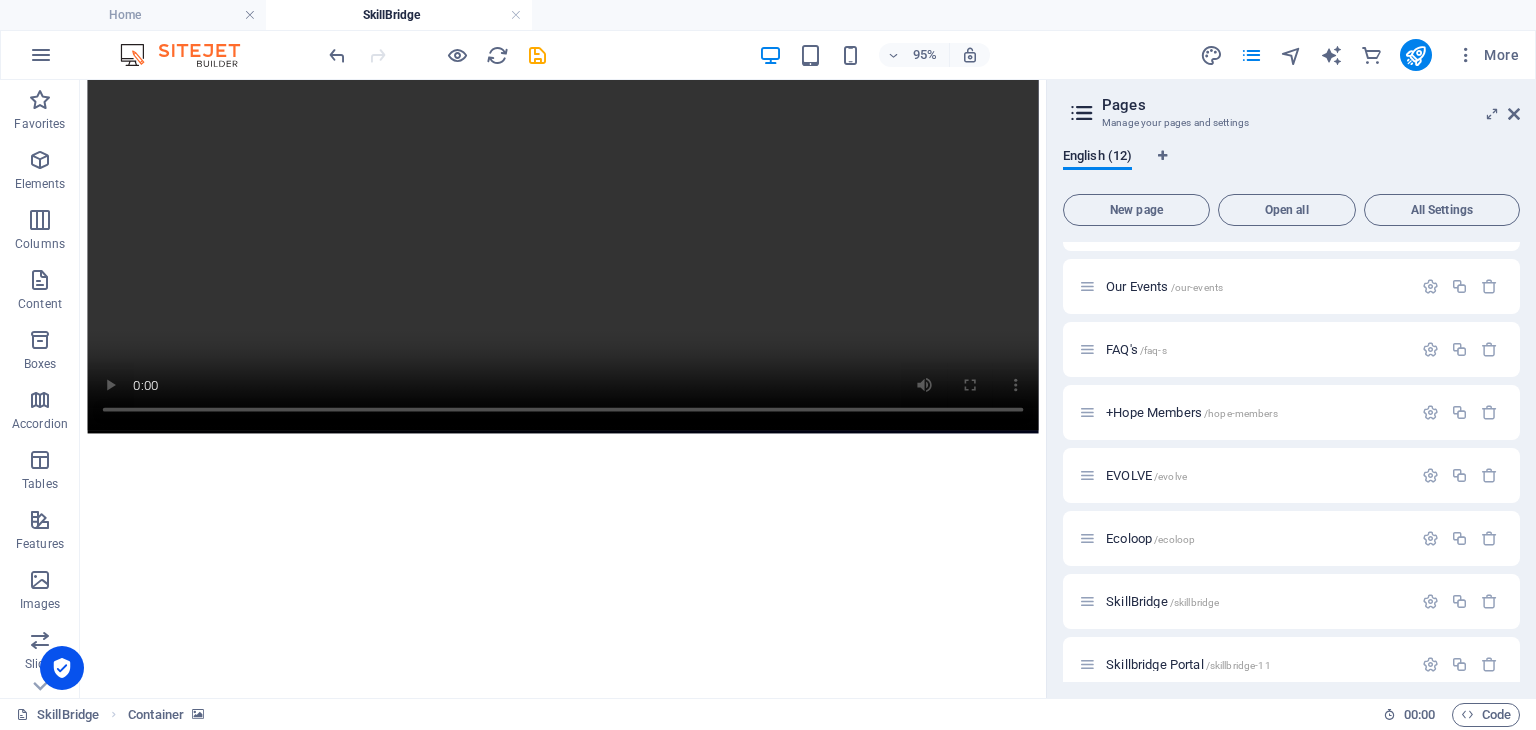 scroll, scrollTop: 1978, scrollLeft: 0, axis: vertical 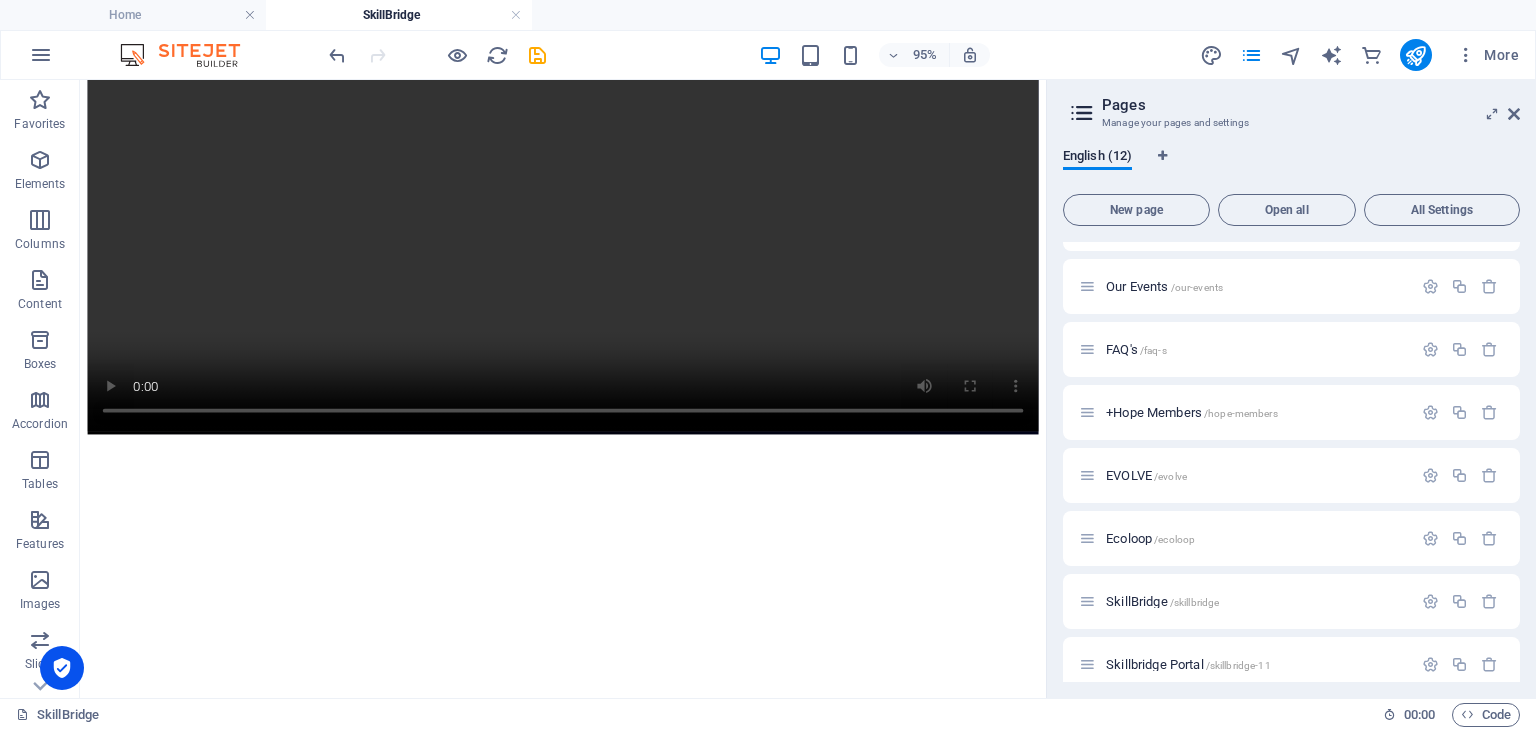 click at bounding box center [588, 1878] 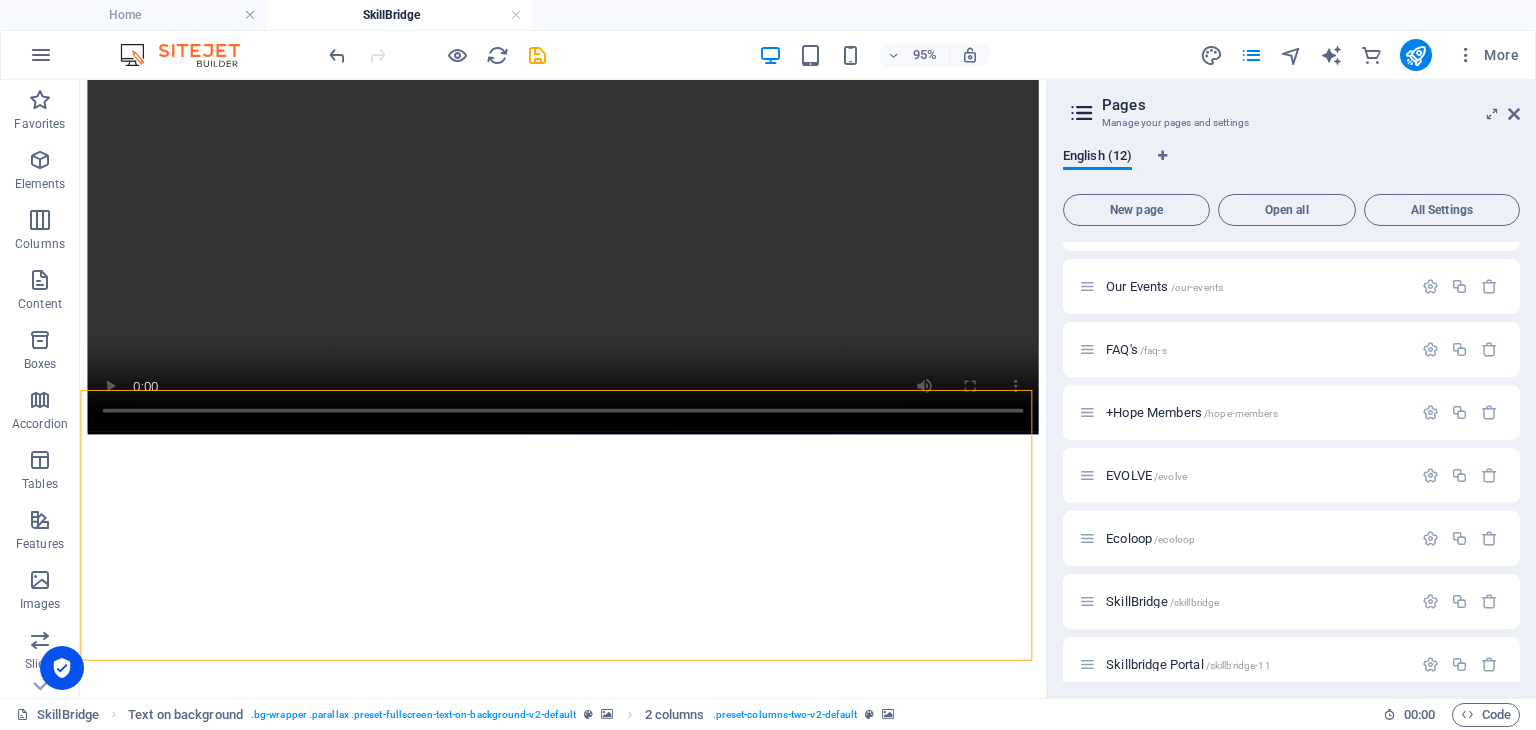 click at bounding box center [588, 1878] 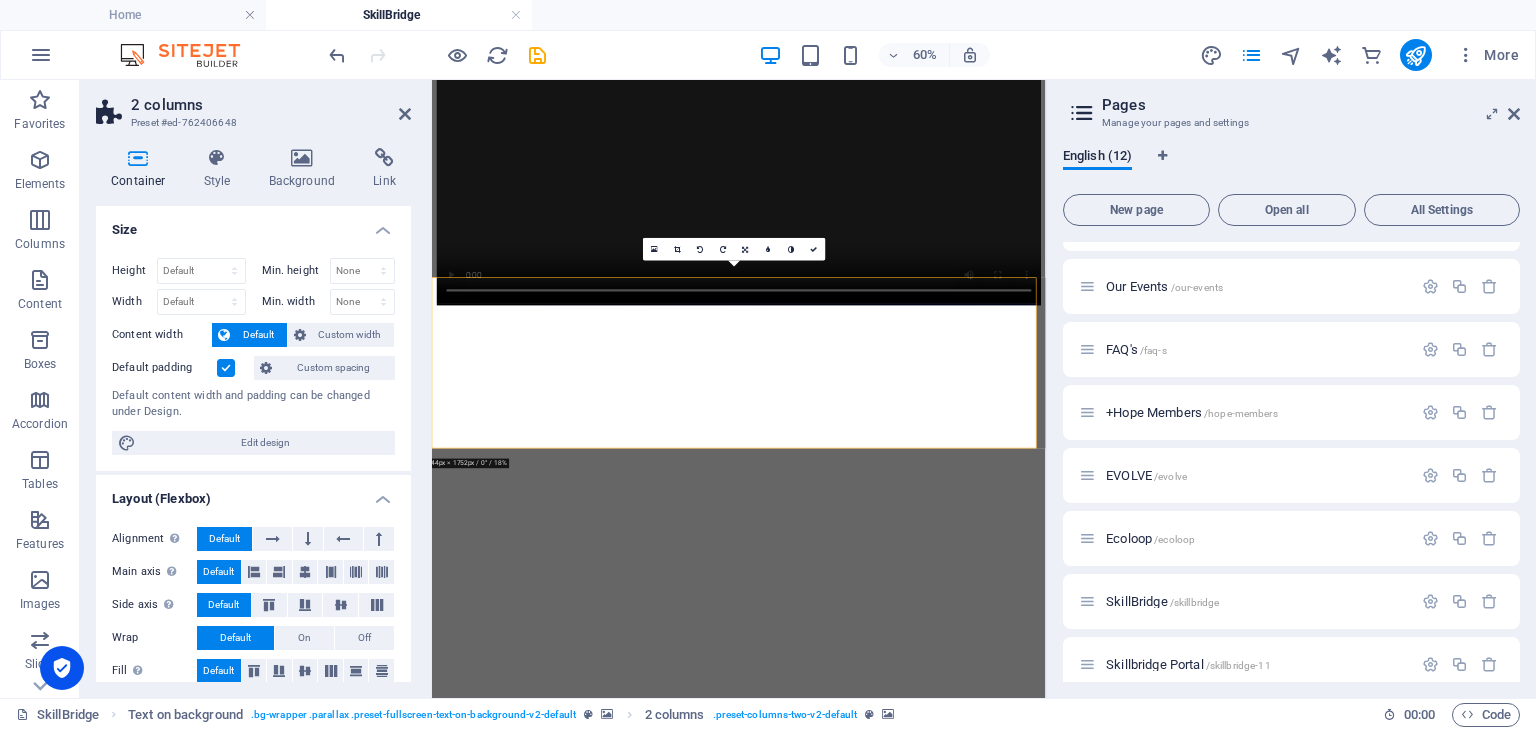 click on "Container Style Background Link Size Height Default px rem % vh vw Min. height None px rem % vh vw Width Default px rem % em vh vw Min. width None px rem % vh vw Content width Default Custom width Width Default px rem % em vh vw Min. width None px rem % vh vw Default padding Custom spacing Default content width and padding can be changed under Design. Edit design Layout (Flexbox) Alignment Determines the flex direction. Default Main axis Determine how elements should behave along the main axis inside this container (justify content). Default Side axis Control the vertical direction of the element inside of the container (align items). Default Wrap Default On Off Fill Controls the distances and direction of elements on the y-axis across several lines (align content). Default Accessibility ARIA helps assistive technologies (like screen readers) to understand the role, state, and behavior of web elements Role The ARIA role defines the purpose of an element.  None Alert Article Banner Comment Fan" at bounding box center (253, 415) 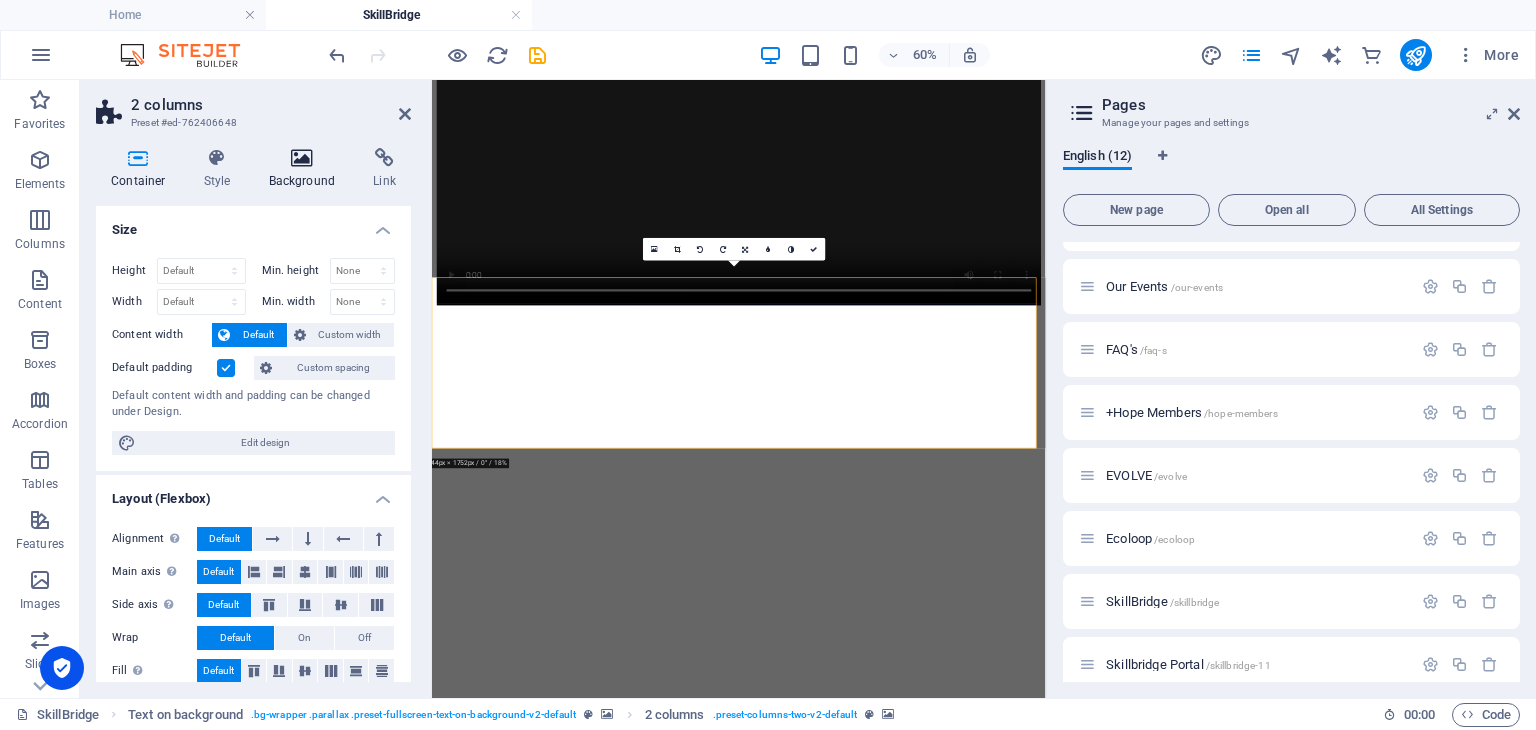 click on "Background" at bounding box center [306, 169] 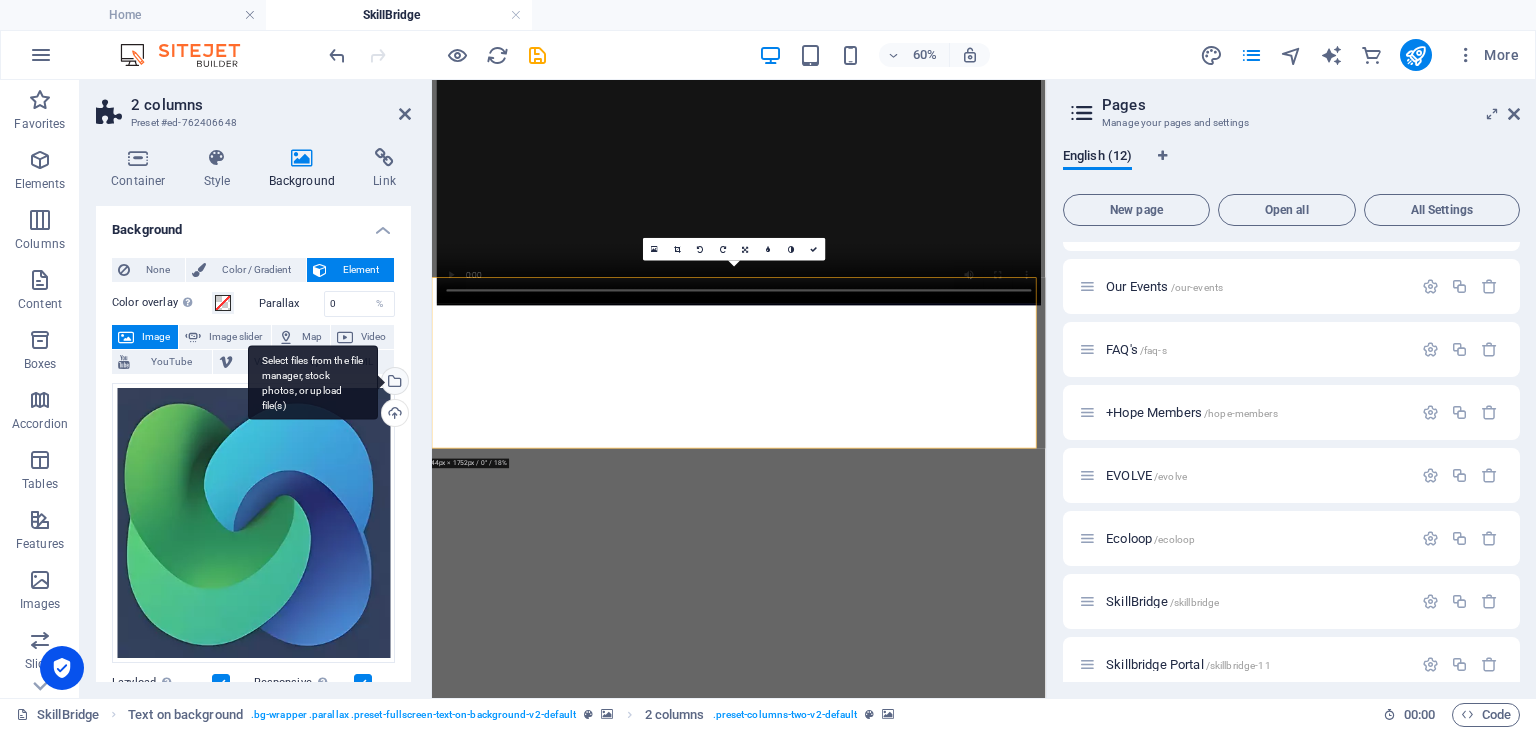 click on "Select files from the file manager, stock photos, or upload file(s)" at bounding box center [393, 383] 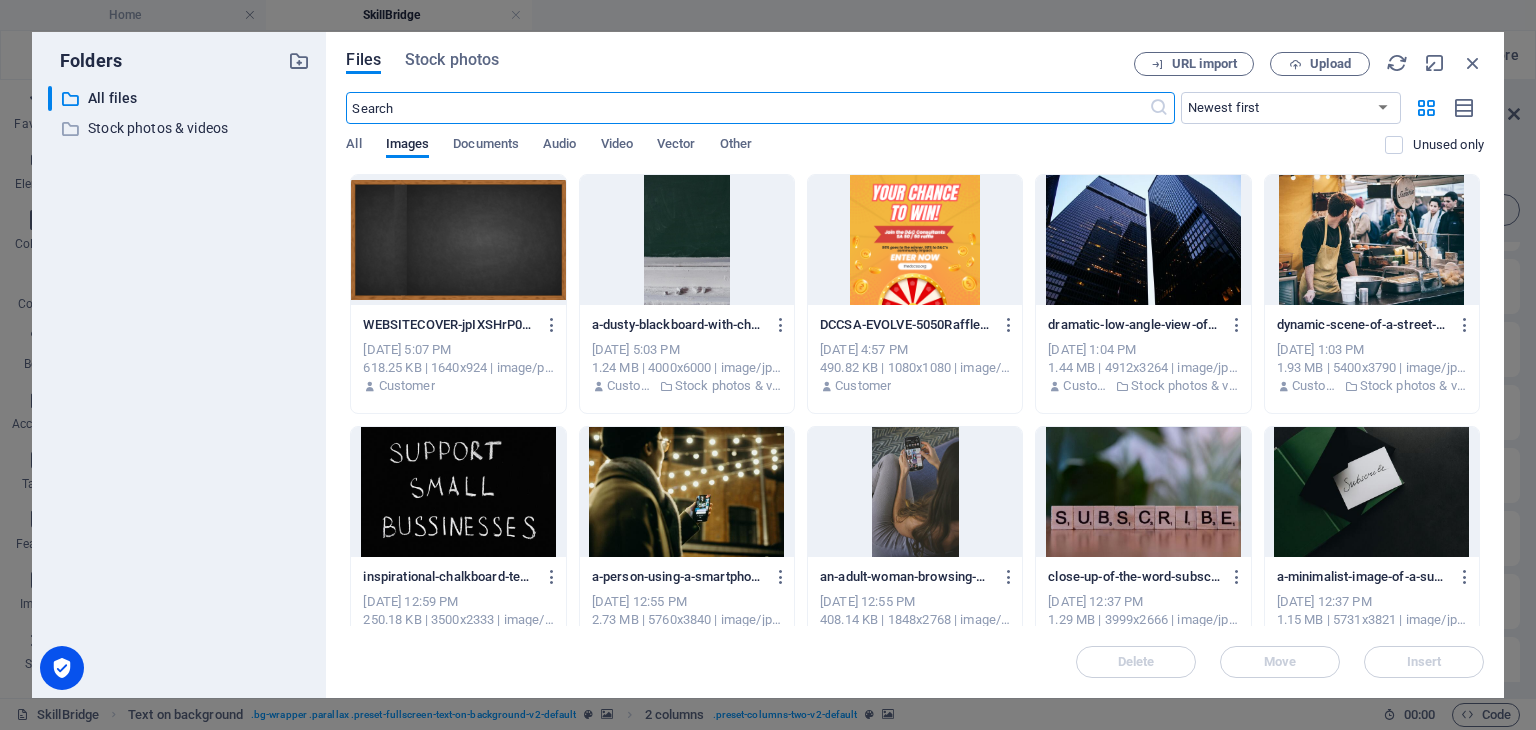 scroll, scrollTop: 1832, scrollLeft: 0, axis: vertical 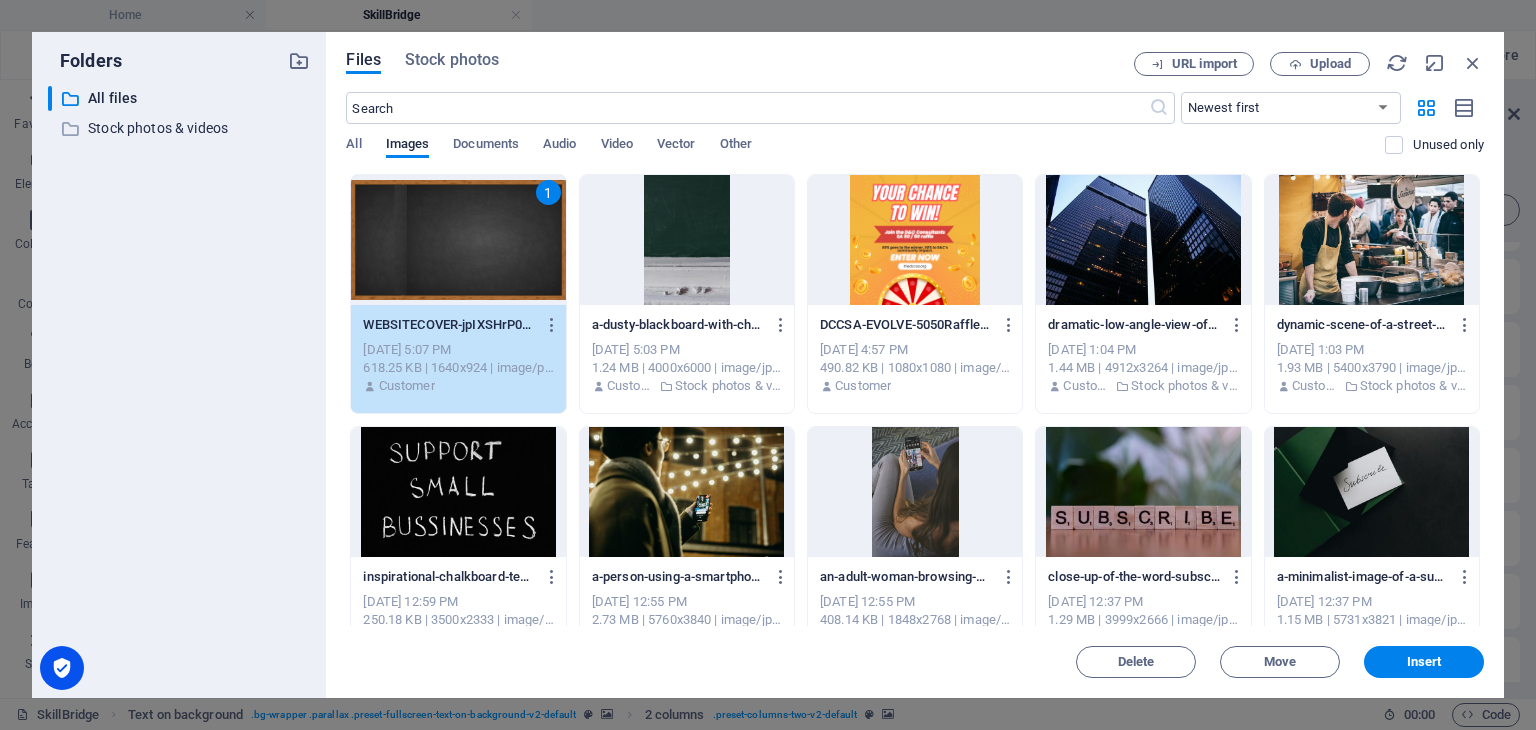 click on "1" at bounding box center (458, 240) 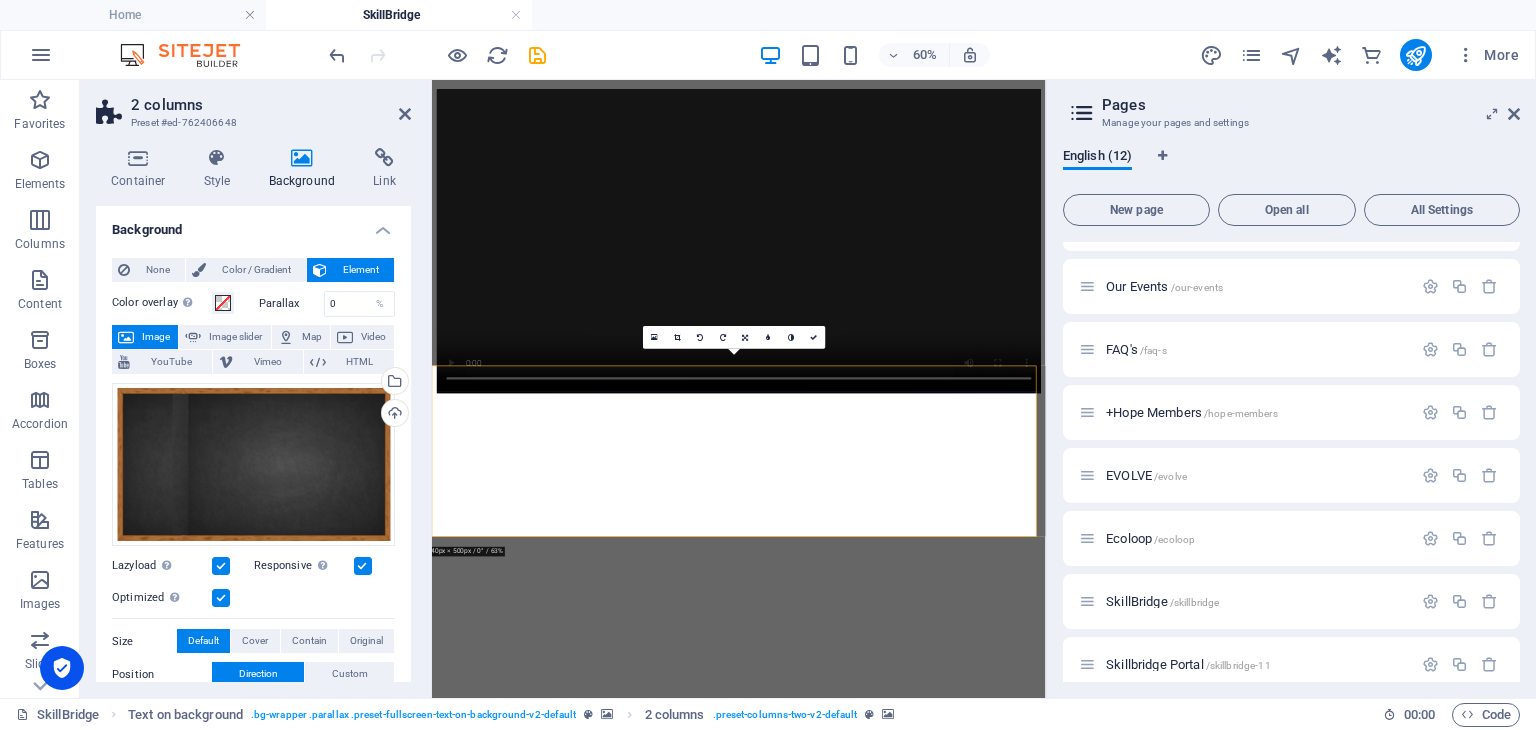 click at bounding box center [943, 616] 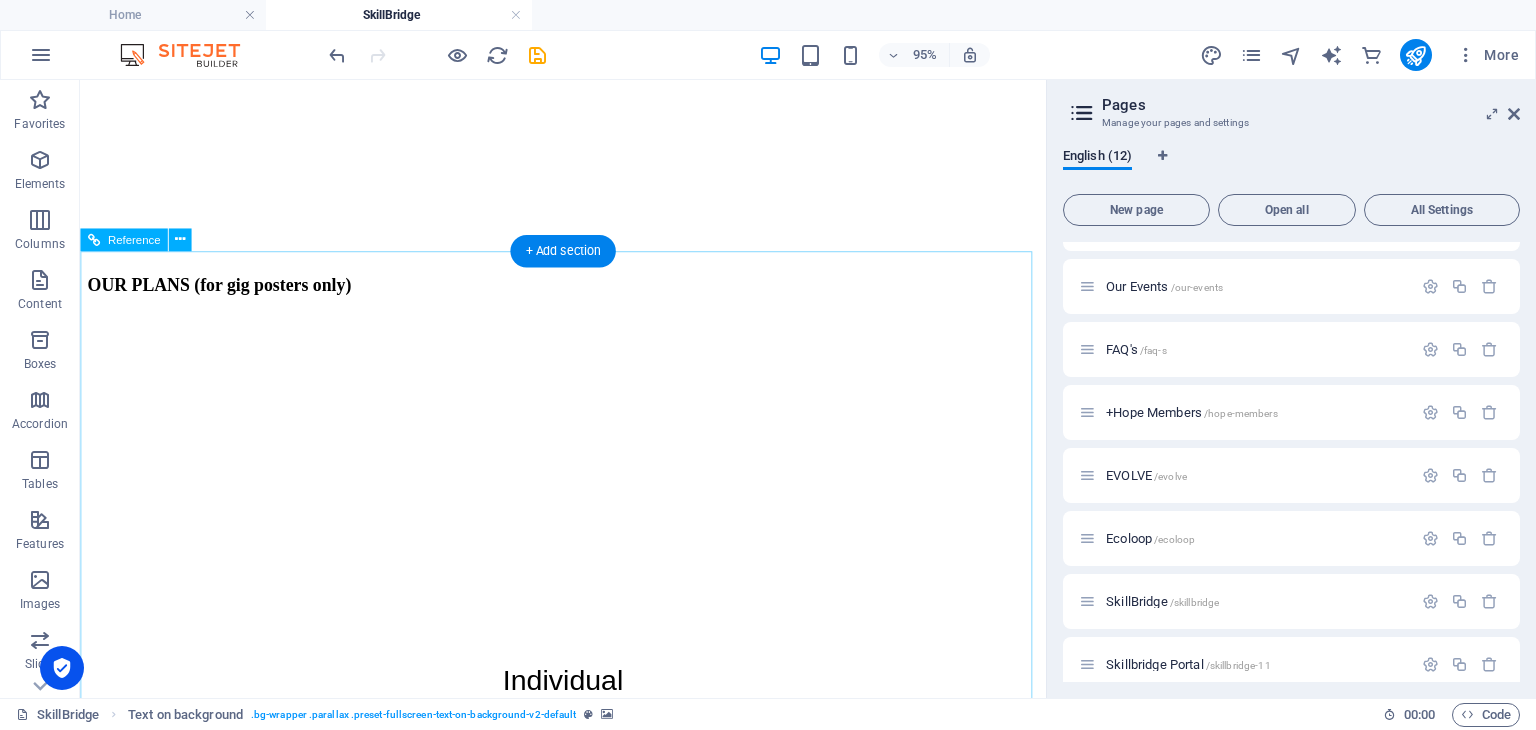 scroll, scrollTop: 5748, scrollLeft: 0, axis: vertical 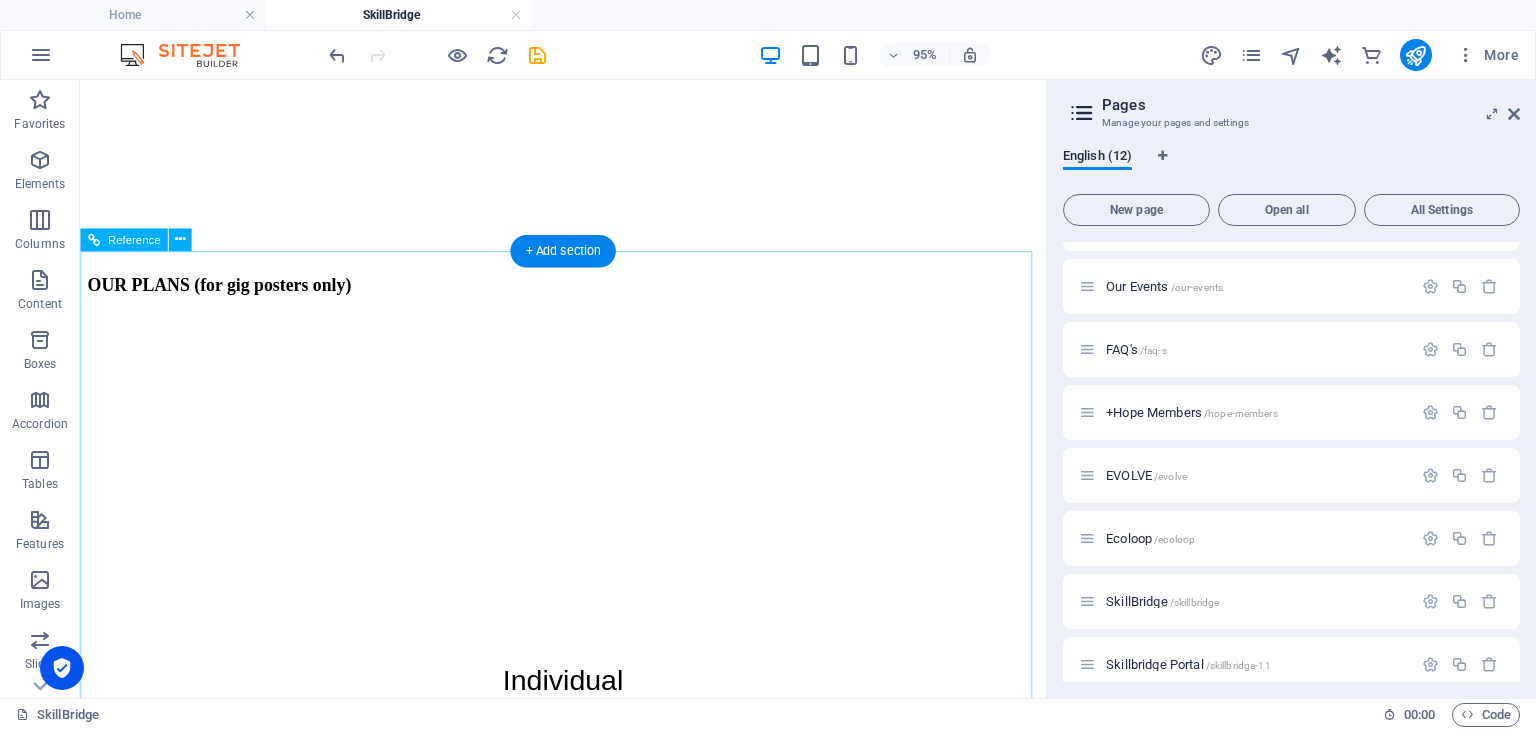 click on "Contact Us About Partners Donate Board of Directors: Chairman: [PERSON_NAME], Treasurer: [PERSON_NAME], Minister of internal affairs: [PERSON_NAME], Secretary: [PERSON_NAME], Ex-co: Chief Liaison Officer: [PERSON_NAME], Head of MC: [PERSON_NAME], Head of Marketing: [PERSON_NAME], Head of Communication: [PERSON_NAME], Programme & Technical Director: [PERSON_NAME] HEADQUATERS: [STREET_ADDRESS], 1729 BRANCH OFFICE: [STREET_ADDRESS] NPO #: 287 - 464 |  PBO #:930085878" at bounding box center [407, 13176] 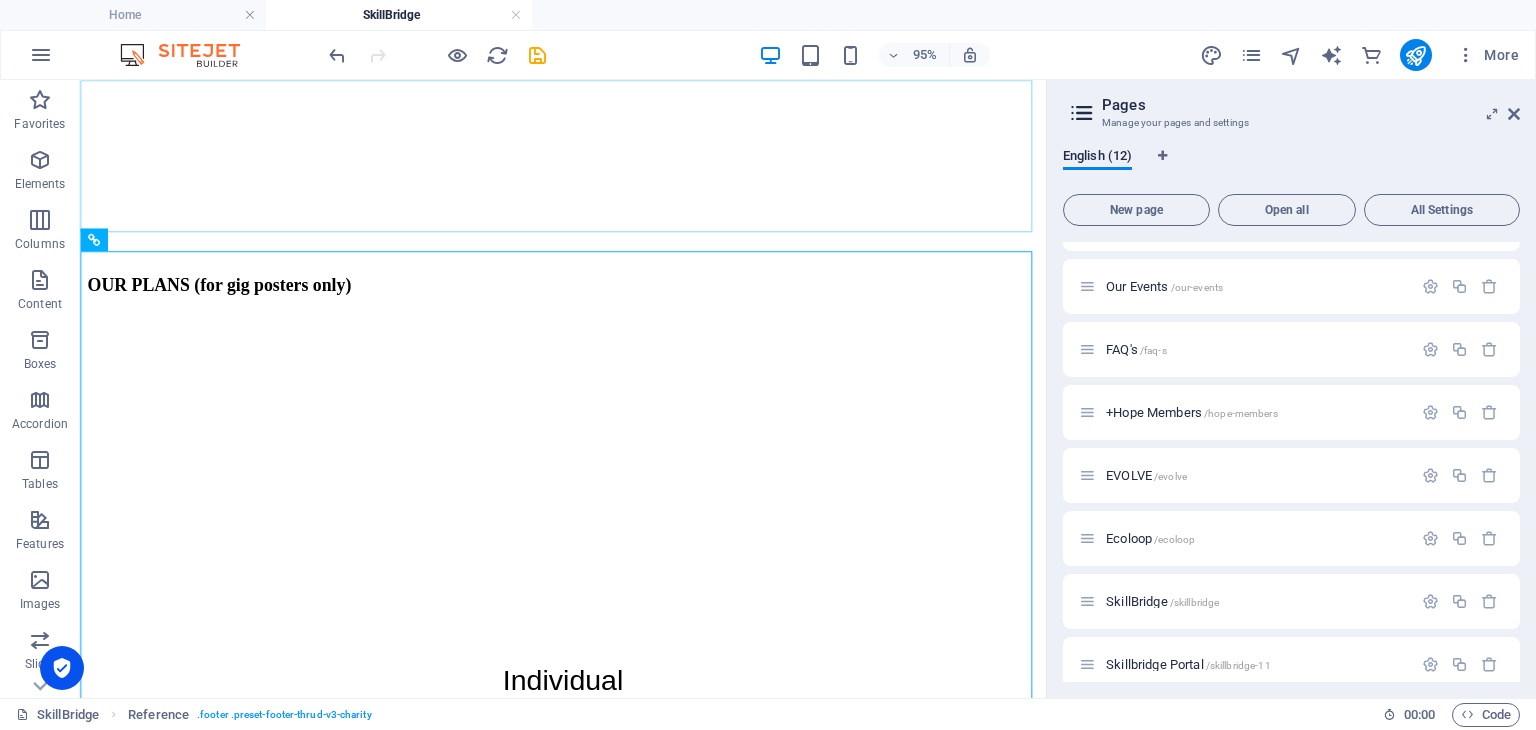 click on "About Partners Donate Our Events +Hope Members Donate Now .fa-secondary{opacity:.4}" at bounding box center [588, 2079] 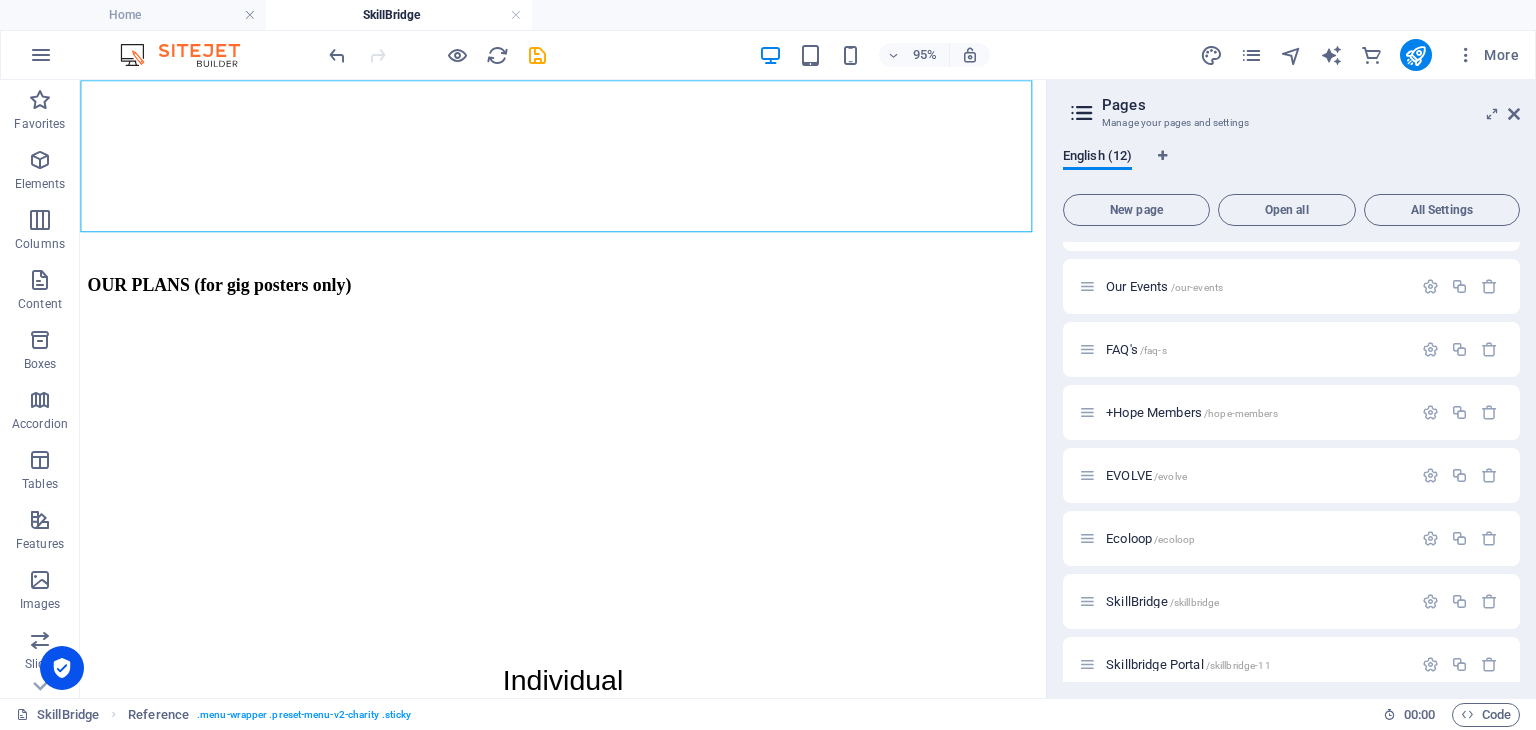 click on "About Partners Donate Our Events +Hope Members Donate Now .fa-secondary{opacity:.4}" at bounding box center [588, 2079] 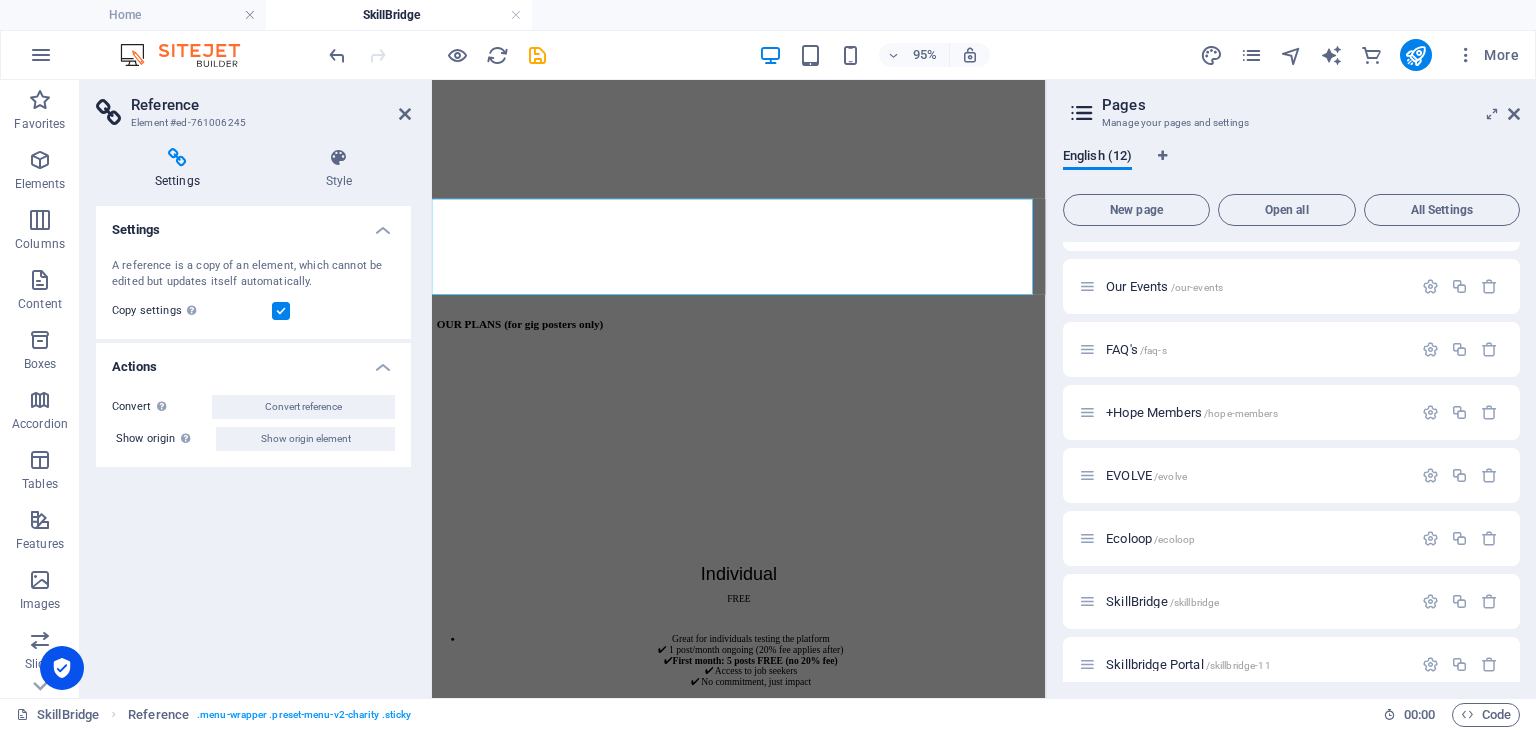scroll, scrollTop: 5550, scrollLeft: 0, axis: vertical 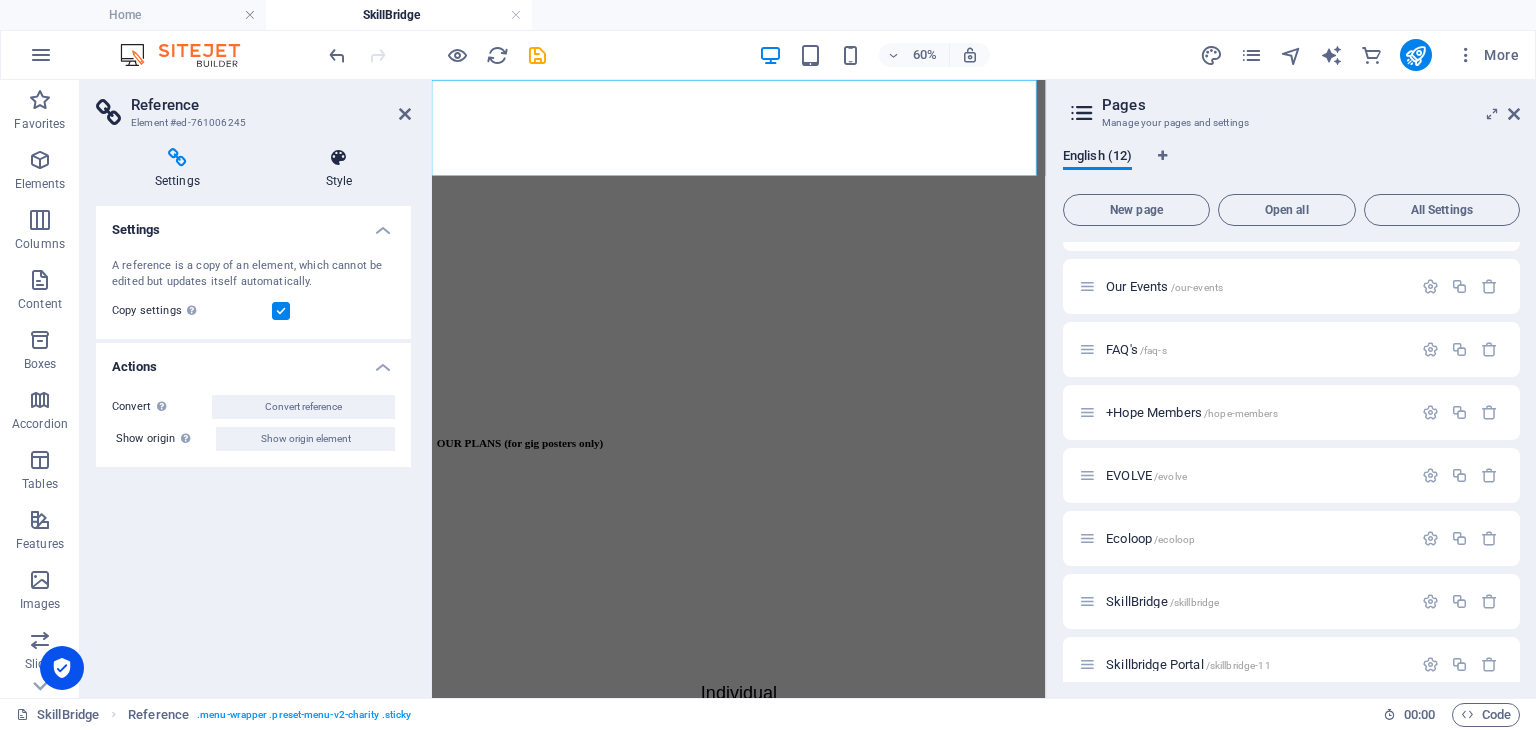 click on "Style" at bounding box center (339, 169) 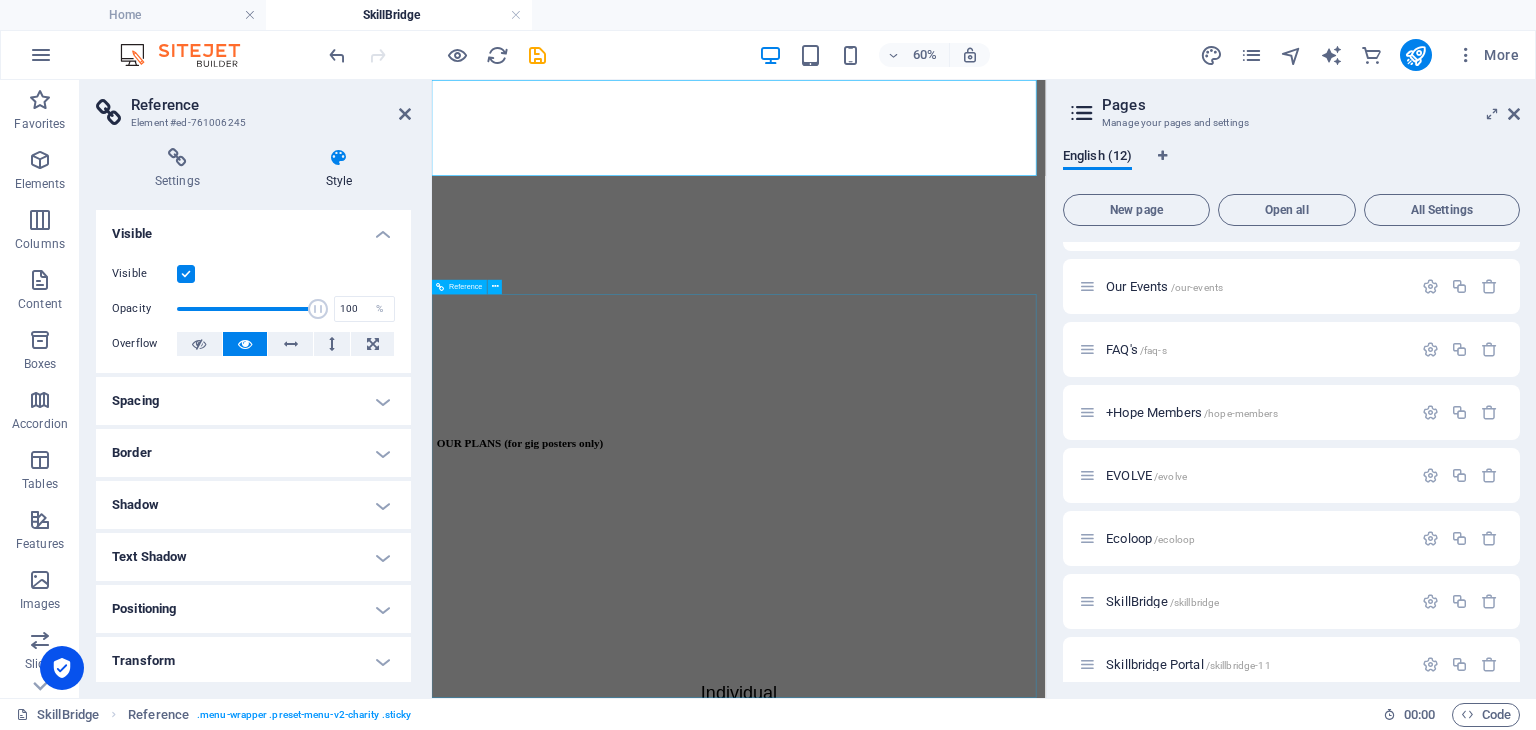 click on "Contact Us About Partners Donate Board of Directors: Chairman: [PERSON_NAME], Treasurer: [PERSON_NAME], Minister of internal affairs: [PERSON_NAME], Secretary: [PERSON_NAME], Ex-co: Chief Liaison Officer: [PERSON_NAME], Head of MC: [PERSON_NAME], Head of Marketing: [PERSON_NAME], Head of Communication: [PERSON_NAME], Programme & Technical Director: [PERSON_NAME] HEADQUATERS: [STREET_ADDRESS], 1729 BRANCH OFFICE: [STREET_ADDRESS] NPO #: 287 - 464 |  PBO #:930085878" at bounding box center [761, 13603] 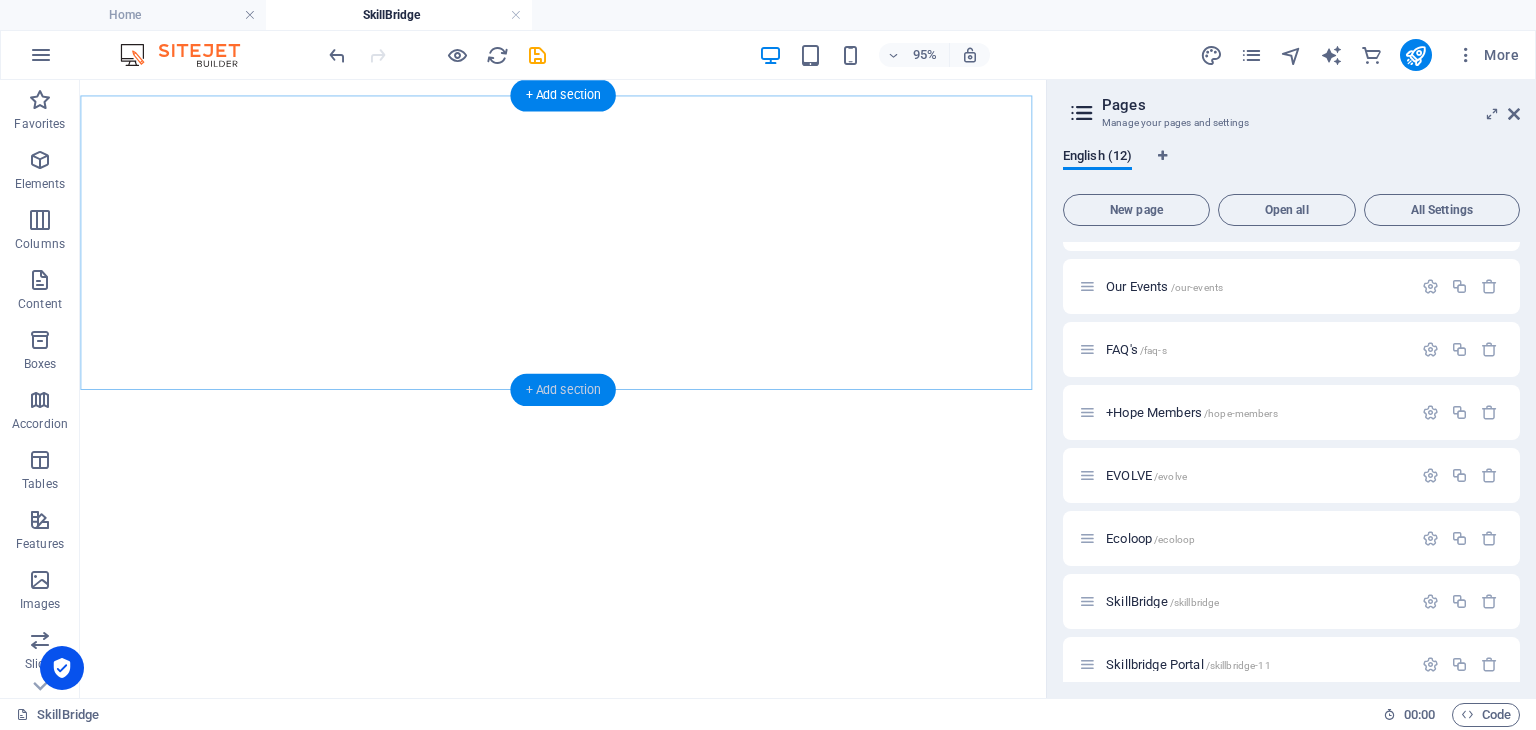 scroll, scrollTop: 4932, scrollLeft: 0, axis: vertical 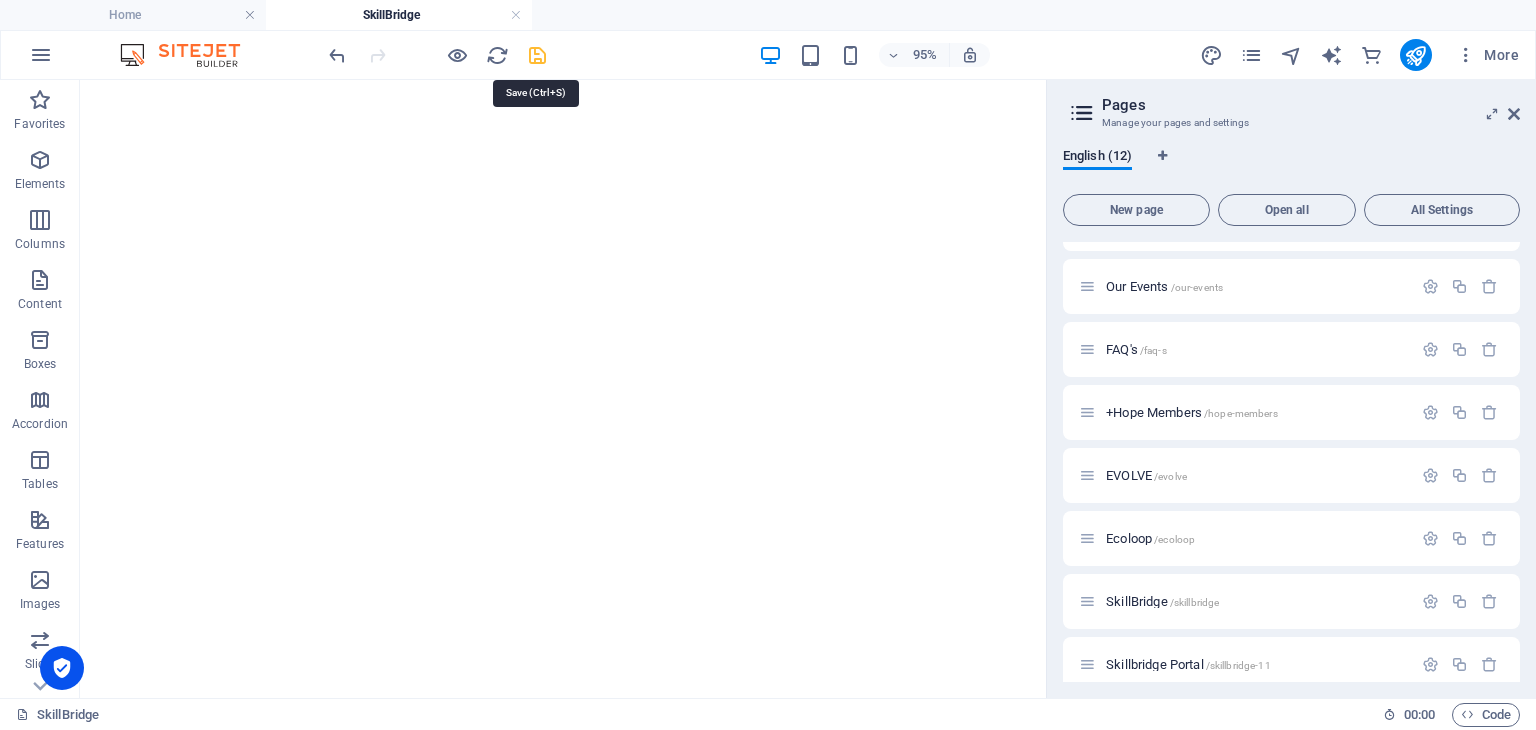 click at bounding box center [537, 55] 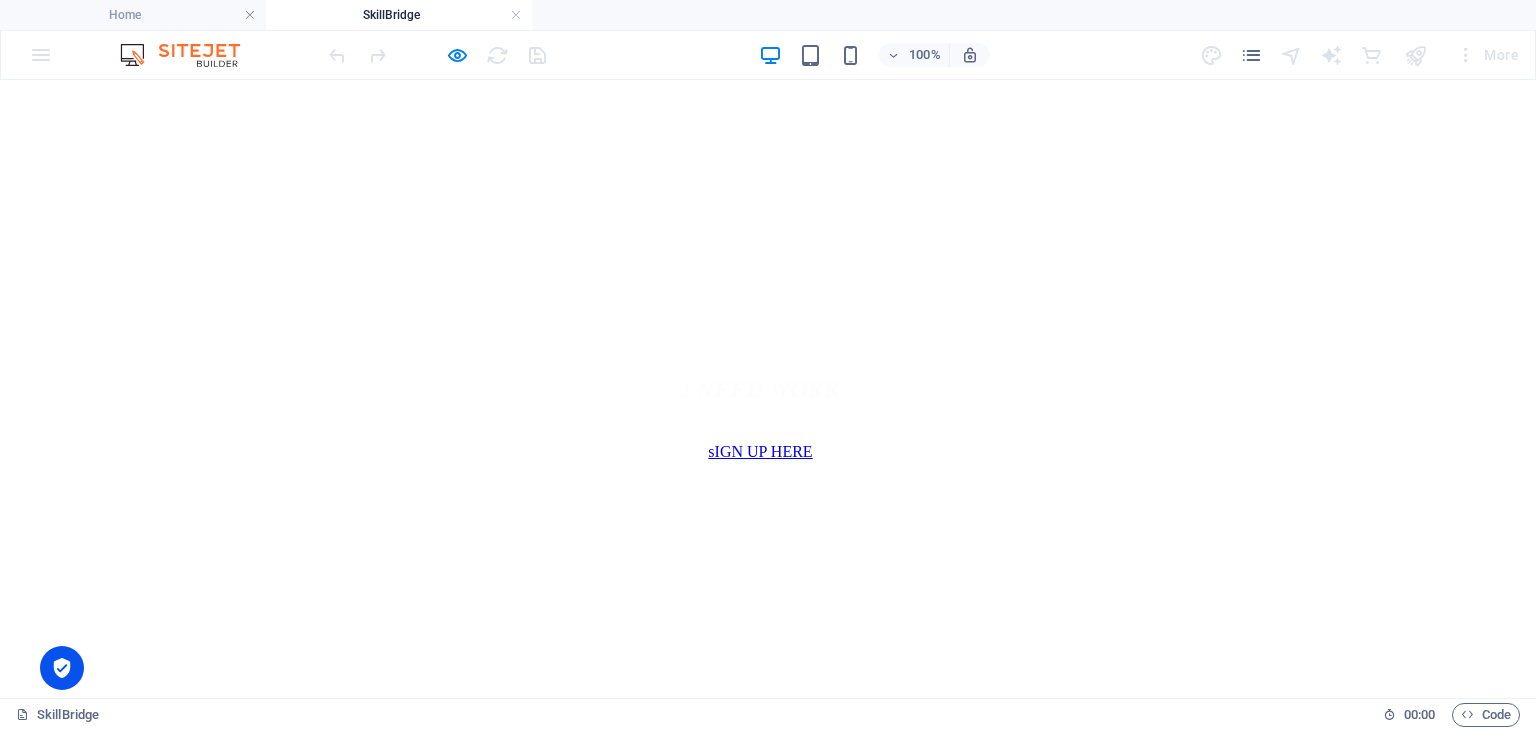 scroll, scrollTop: 4087, scrollLeft: 0, axis: vertical 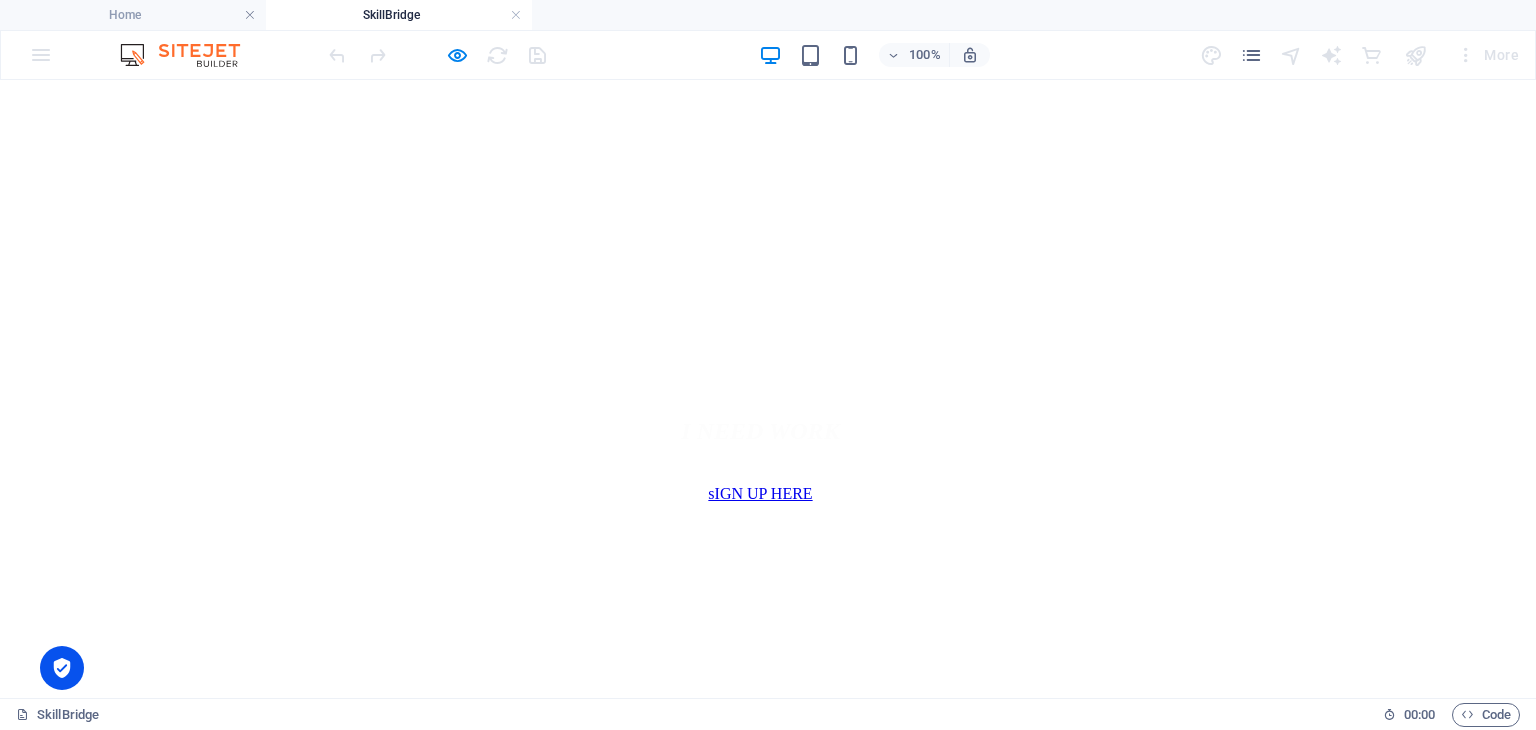 click on "×" at bounding box center [761, -2168] 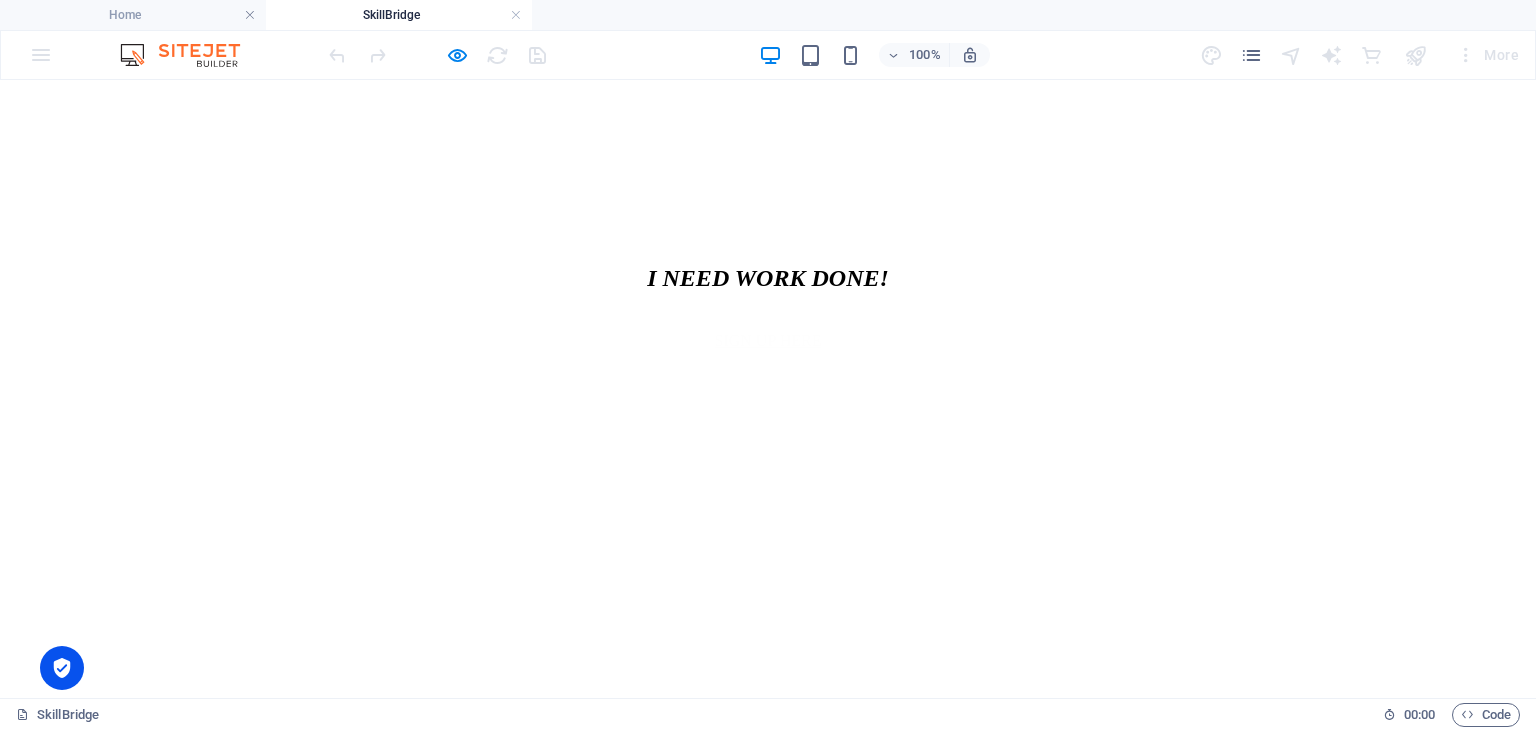 scroll, scrollTop: 3603, scrollLeft: 0, axis: vertical 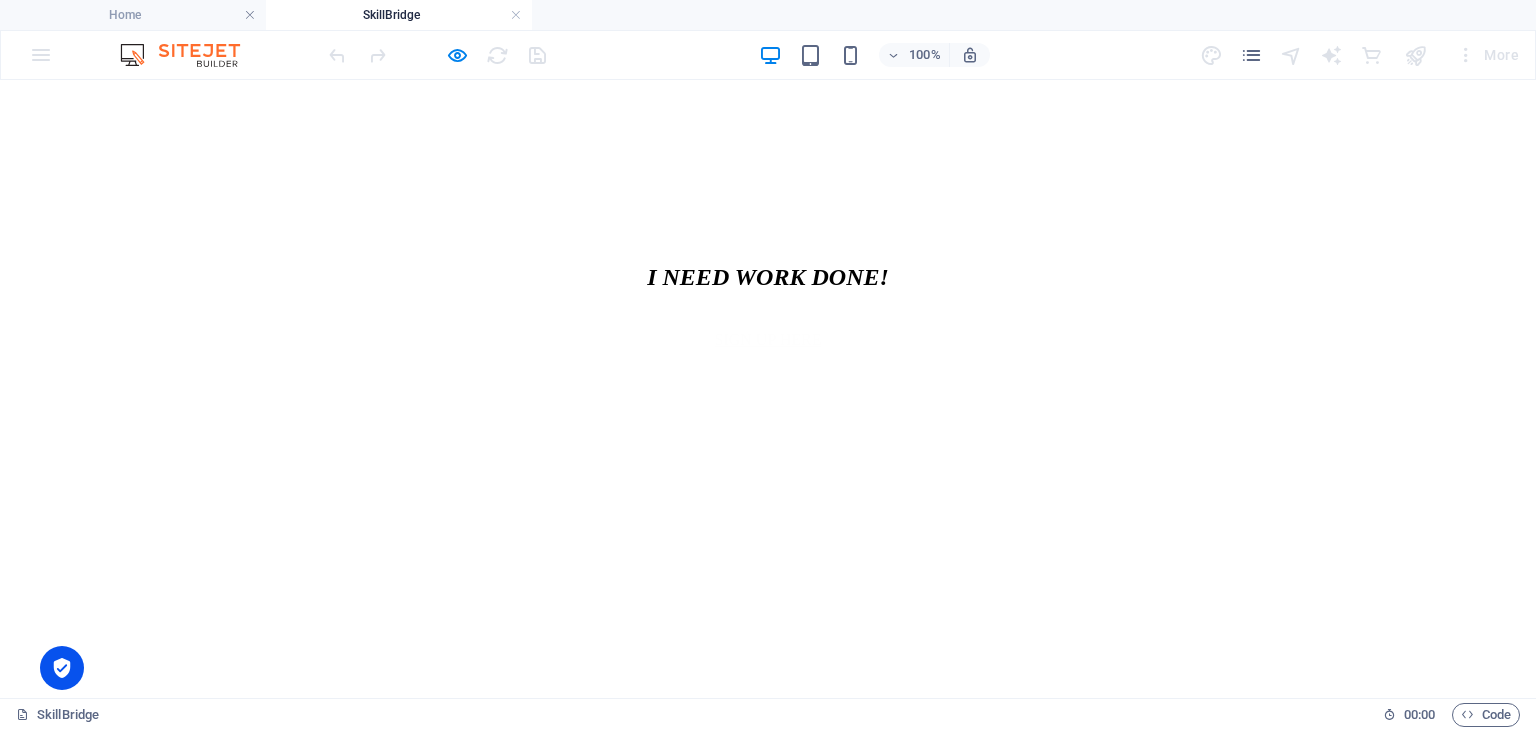 click at bounding box center (768, 14484) 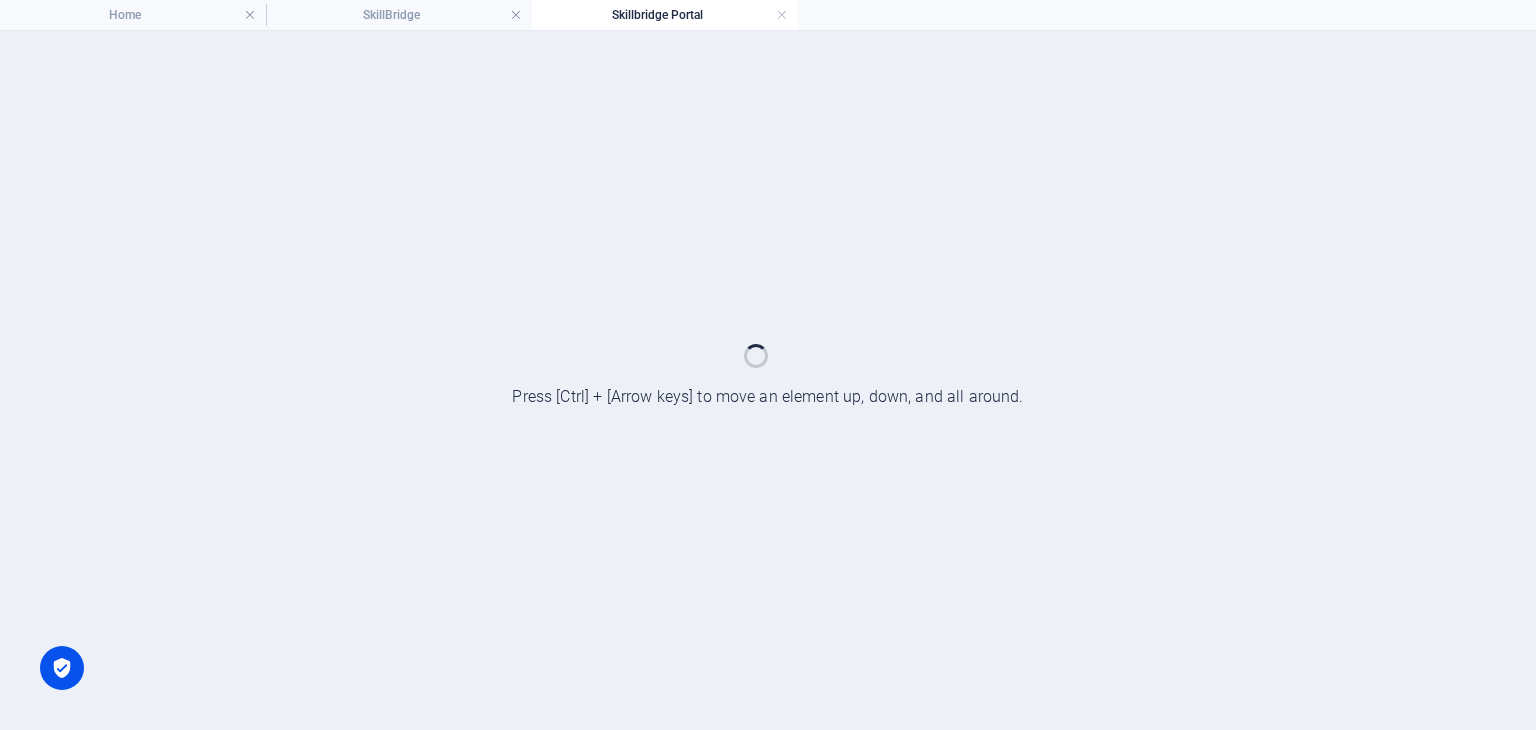 scroll, scrollTop: 0, scrollLeft: 0, axis: both 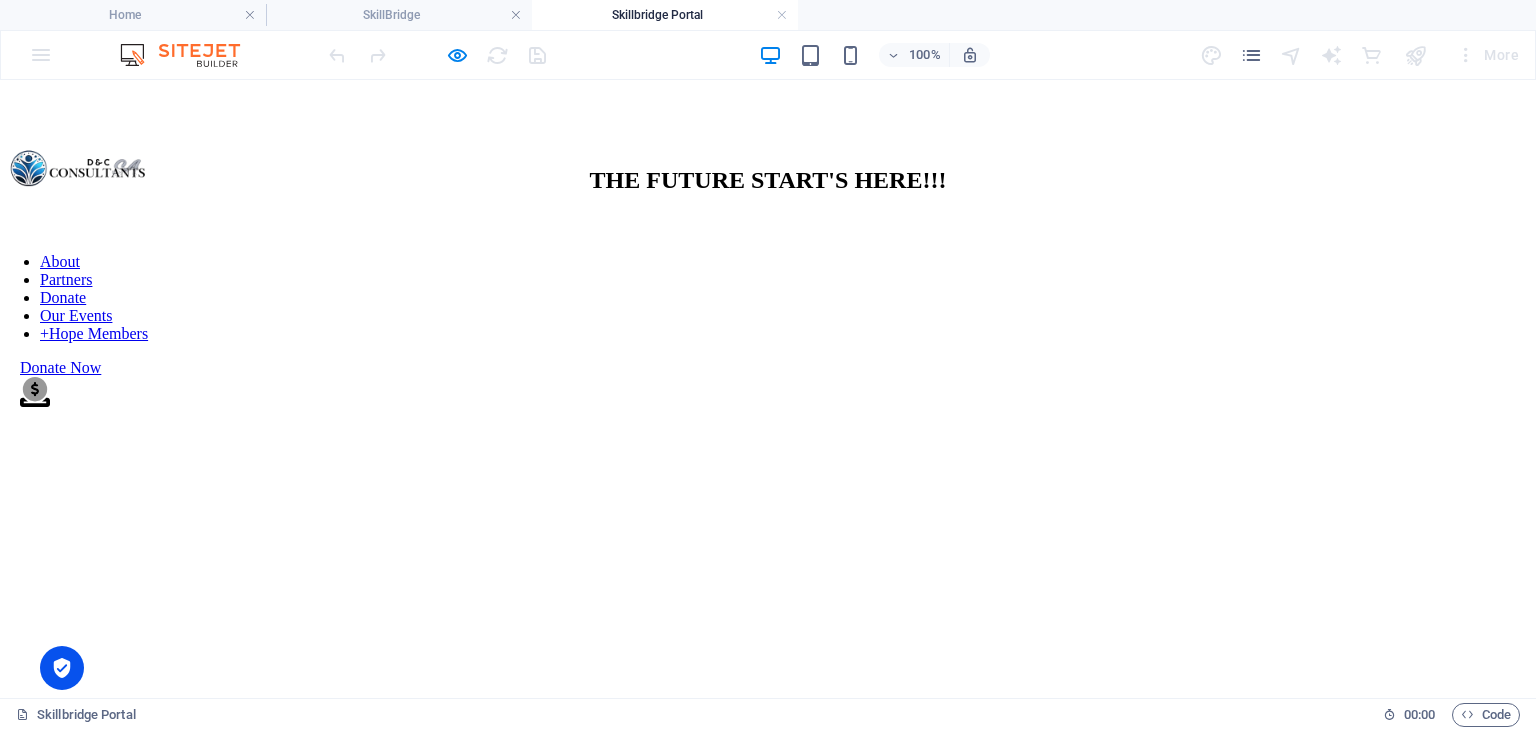 click at bounding box center [768, 1704] 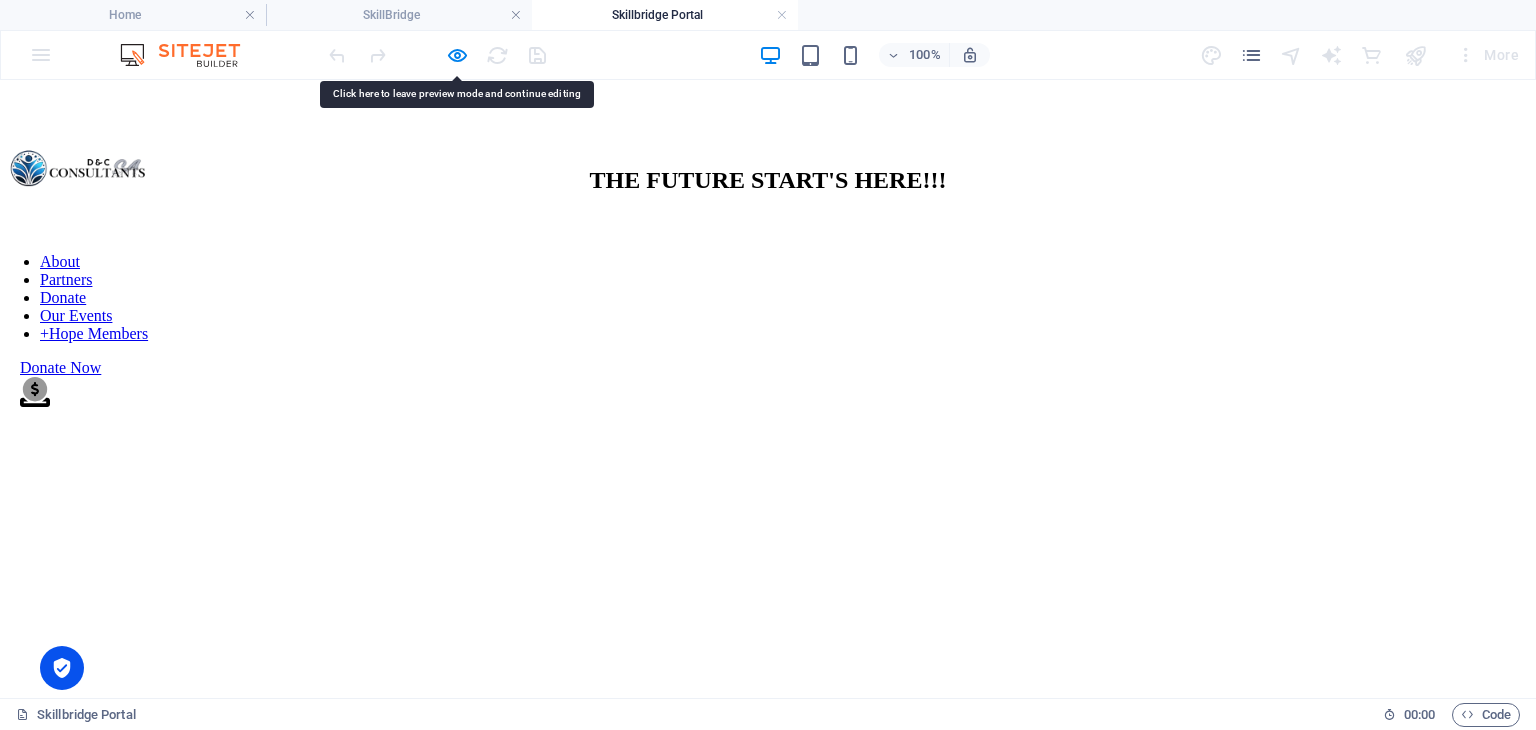 scroll, scrollTop: 1184, scrollLeft: 0, axis: vertical 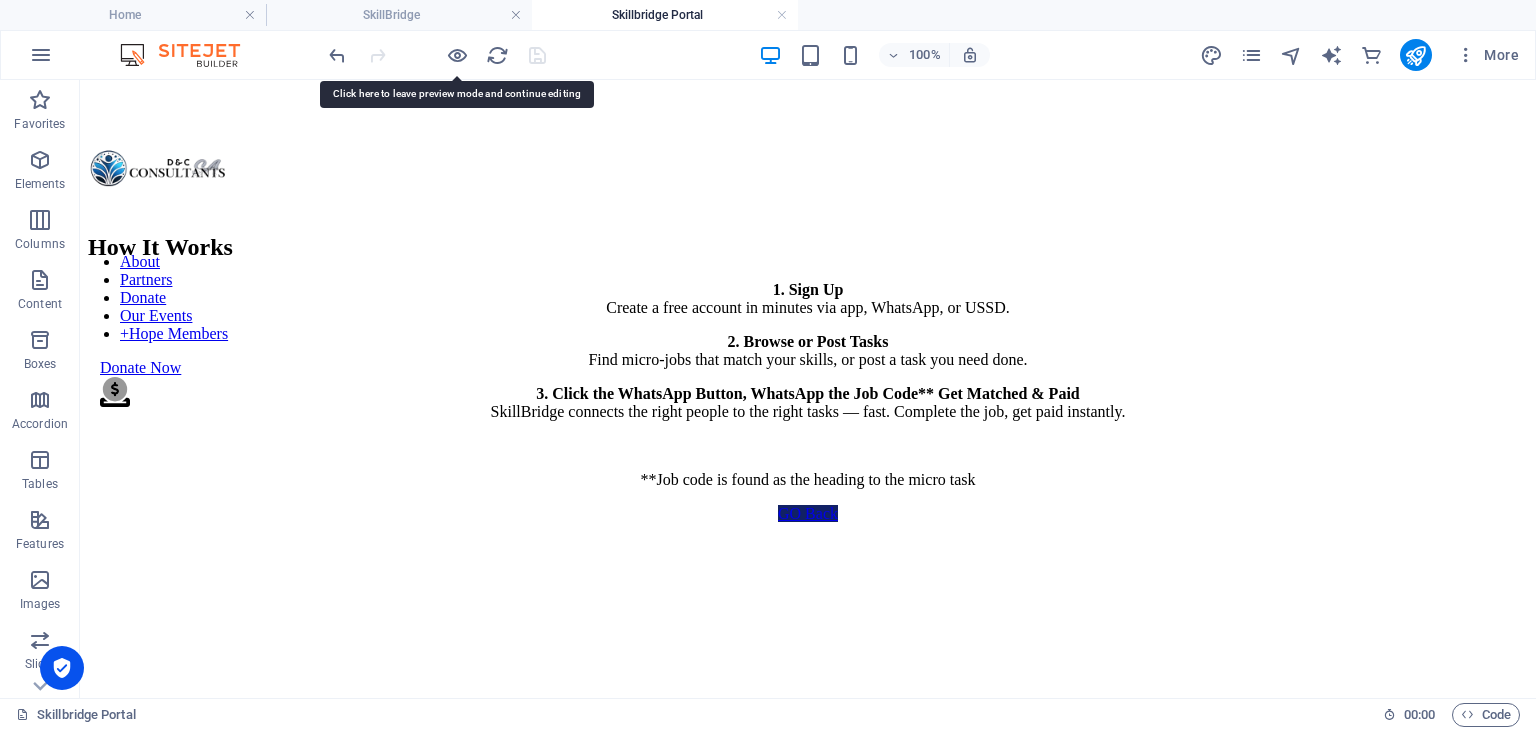 click at bounding box center (808, 2013) 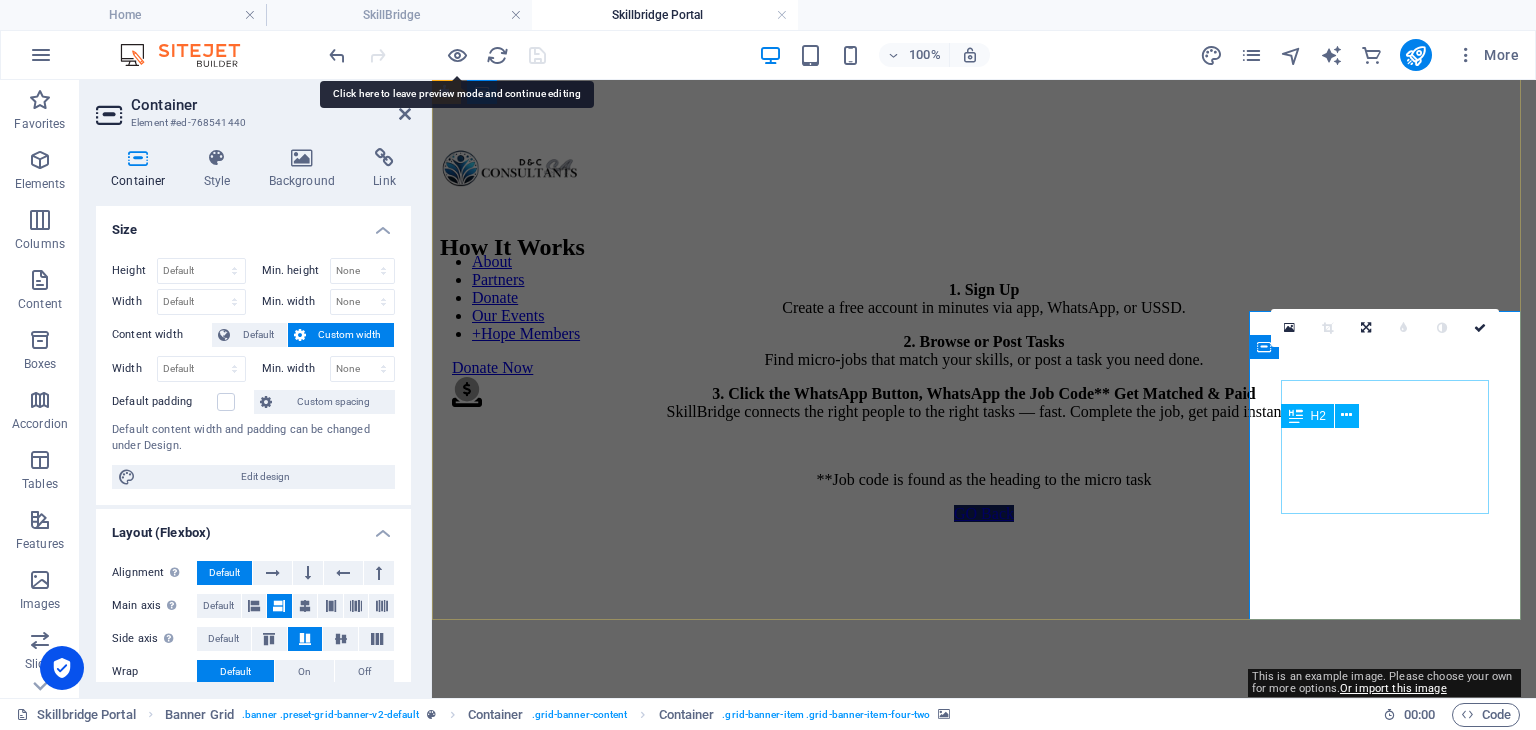 scroll, scrollTop: 1232, scrollLeft: 0, axis: vertical 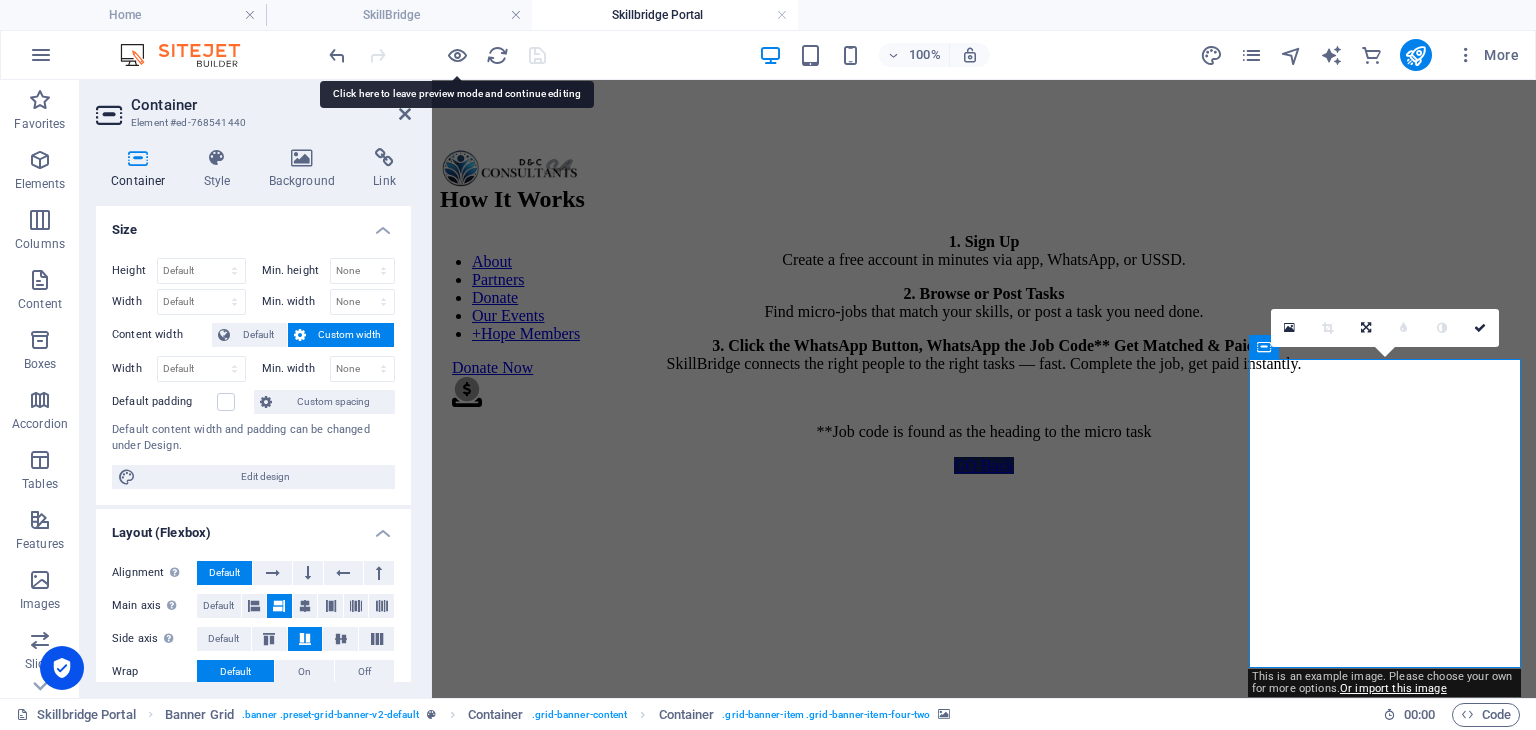 click at bounding box center [984, 1965] 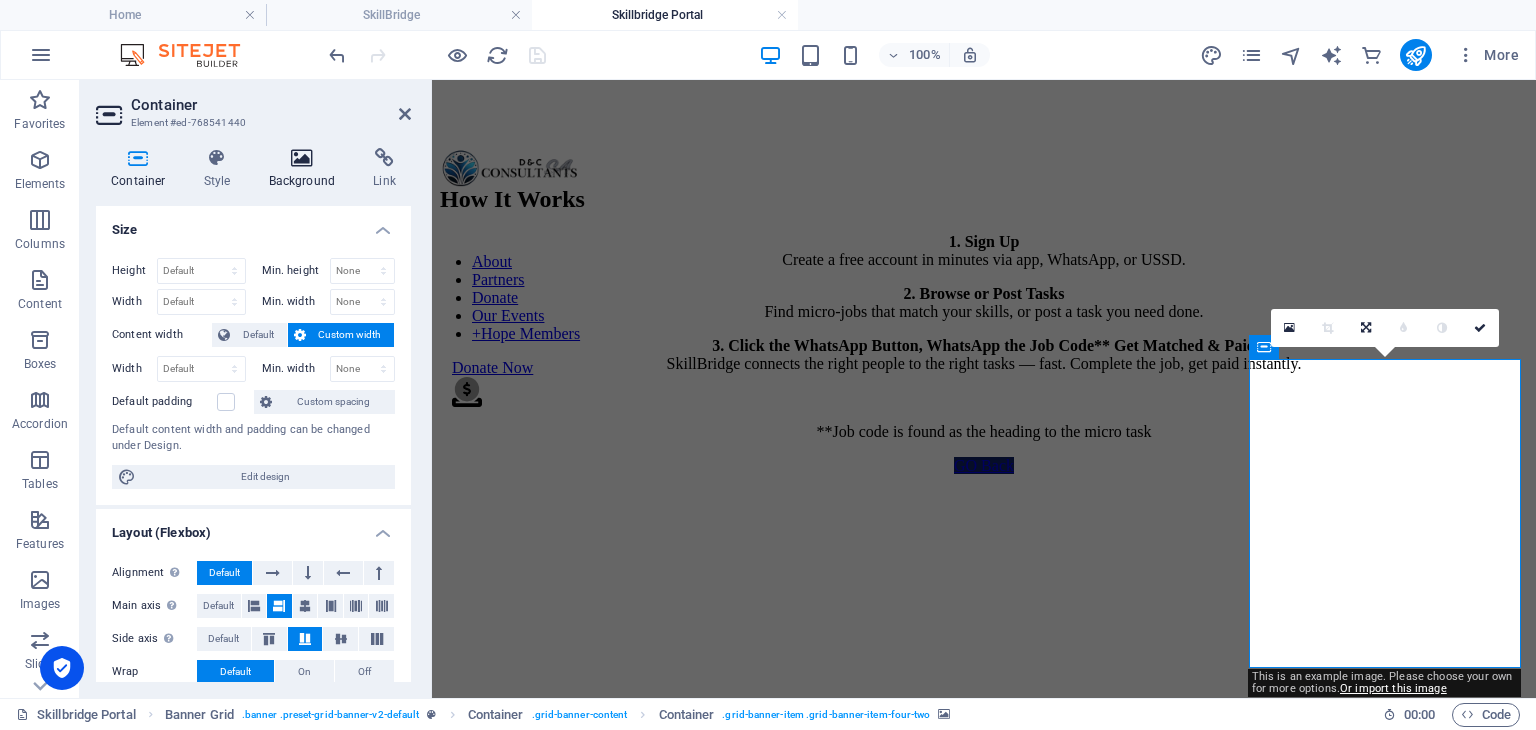 click on "Background" at bounding box center (306, 169) 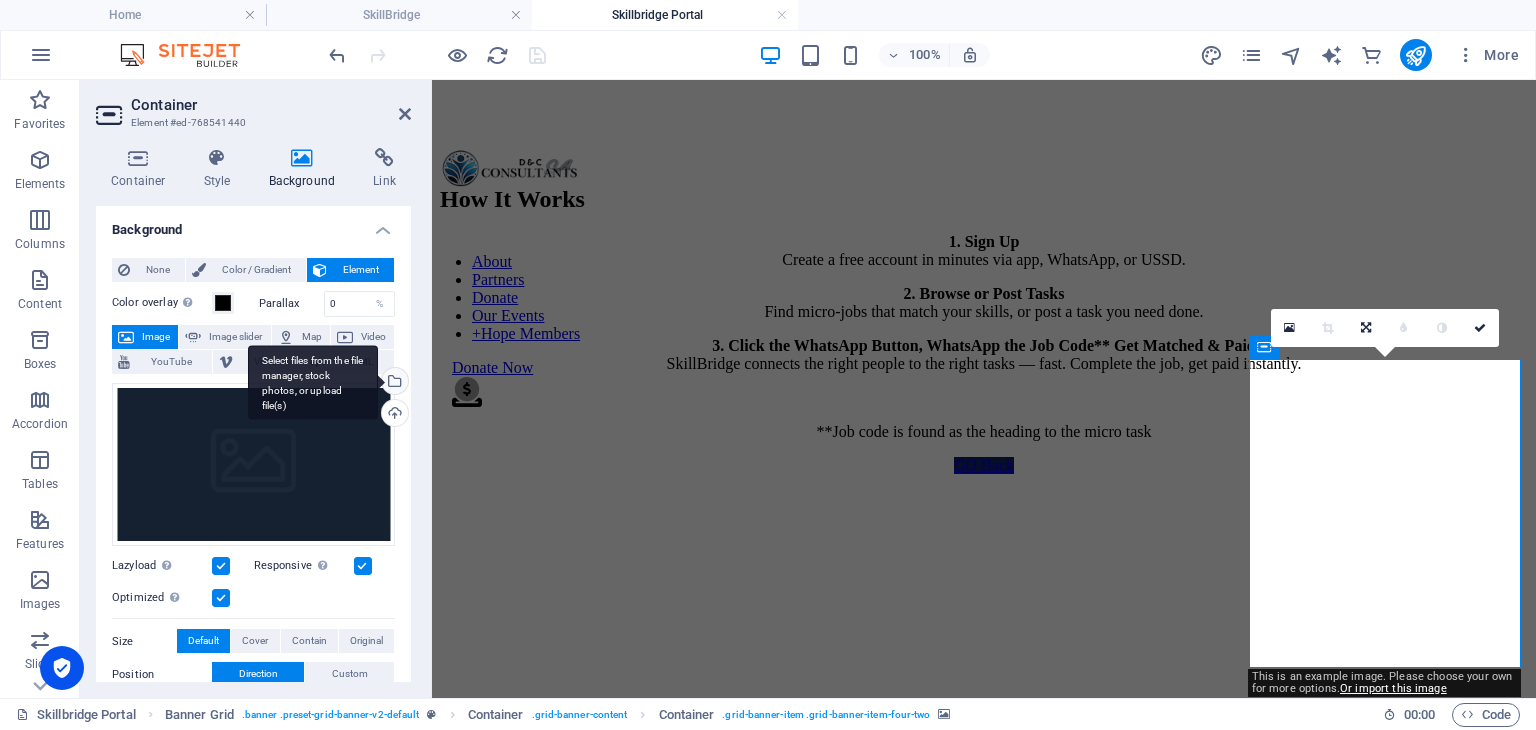 click on "Select files from the file manager, stock photos, or upload file(s)" at bounding box center (313, 382) 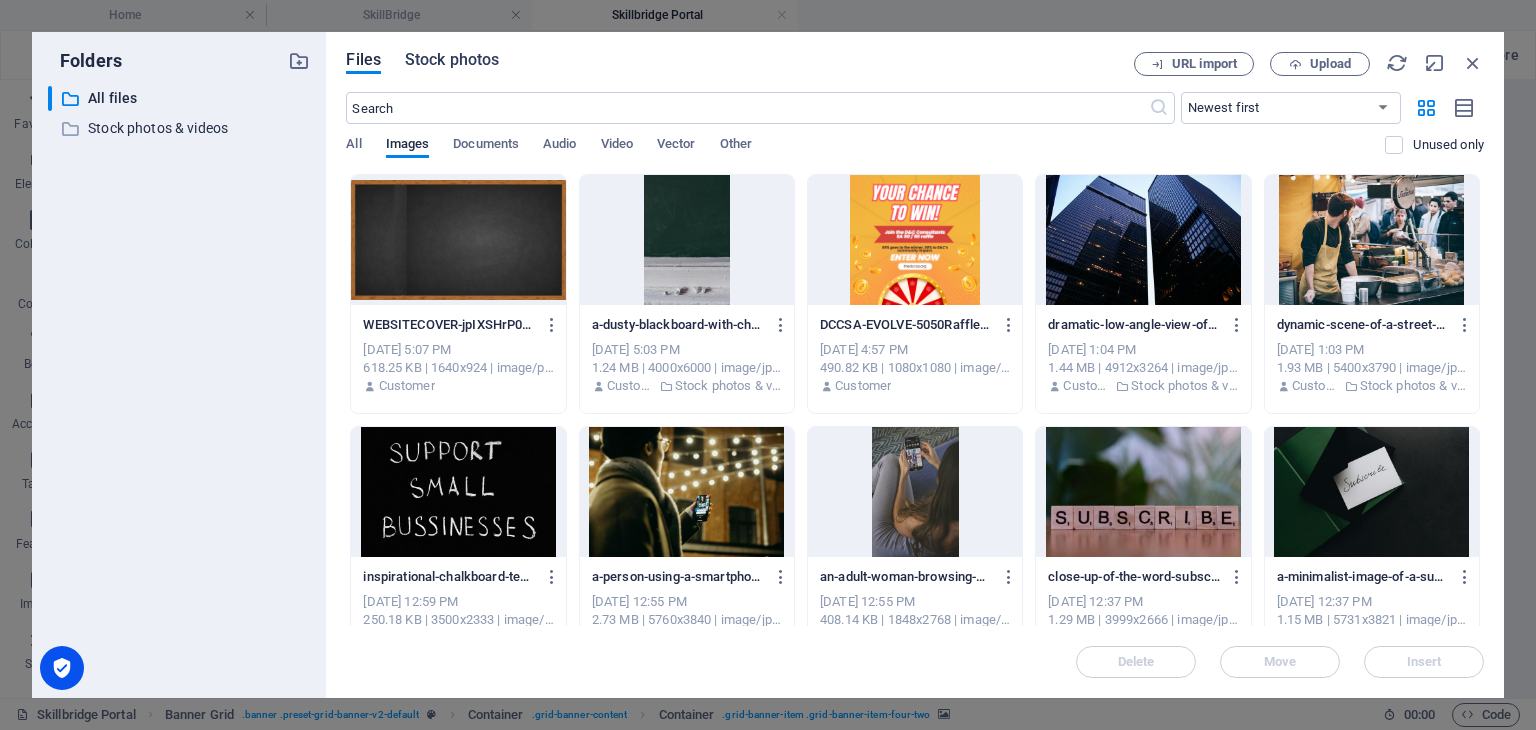 click on "Stock photos" at bounding box center [452, 60] 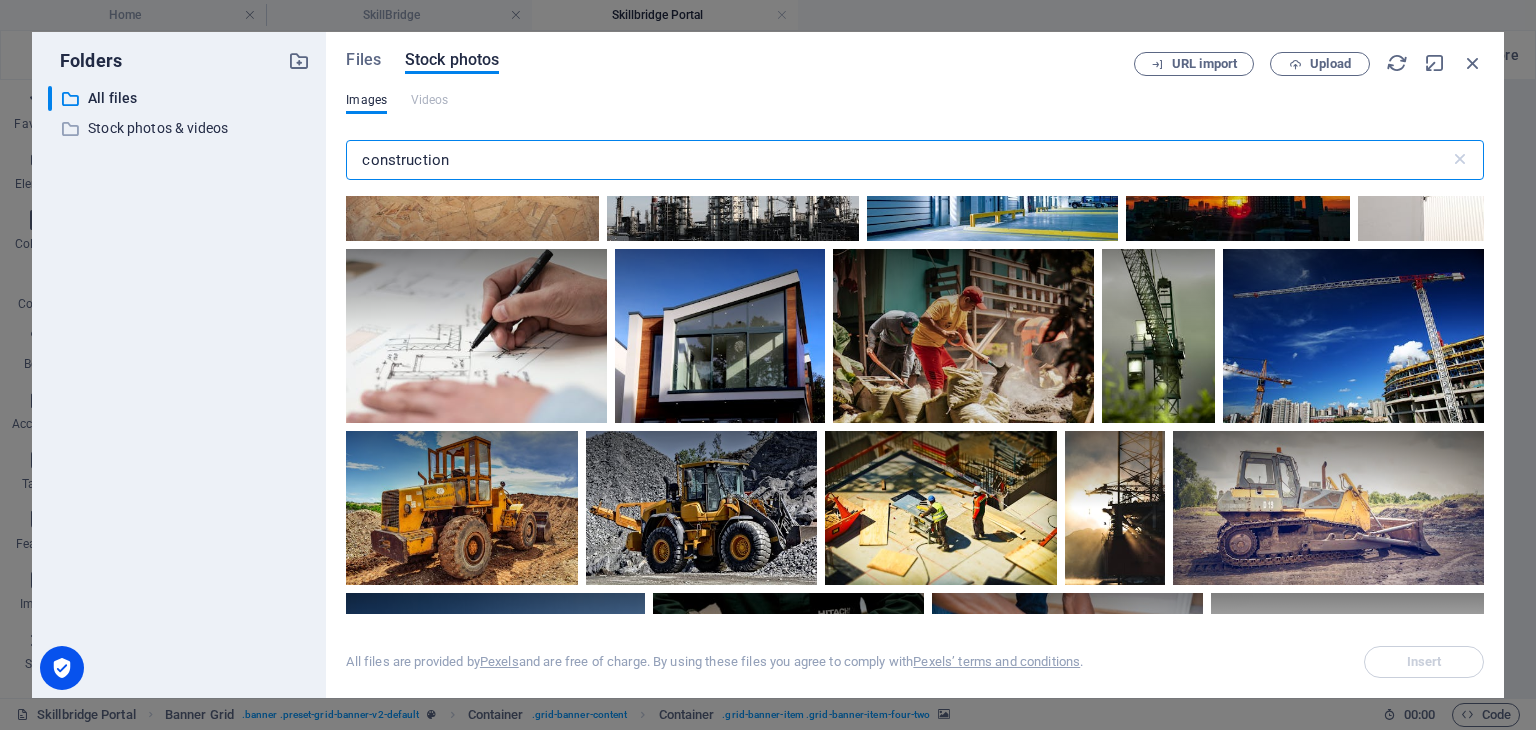 scroll, scrollTop: 2694, scrollLeft: 0, axis: vertical 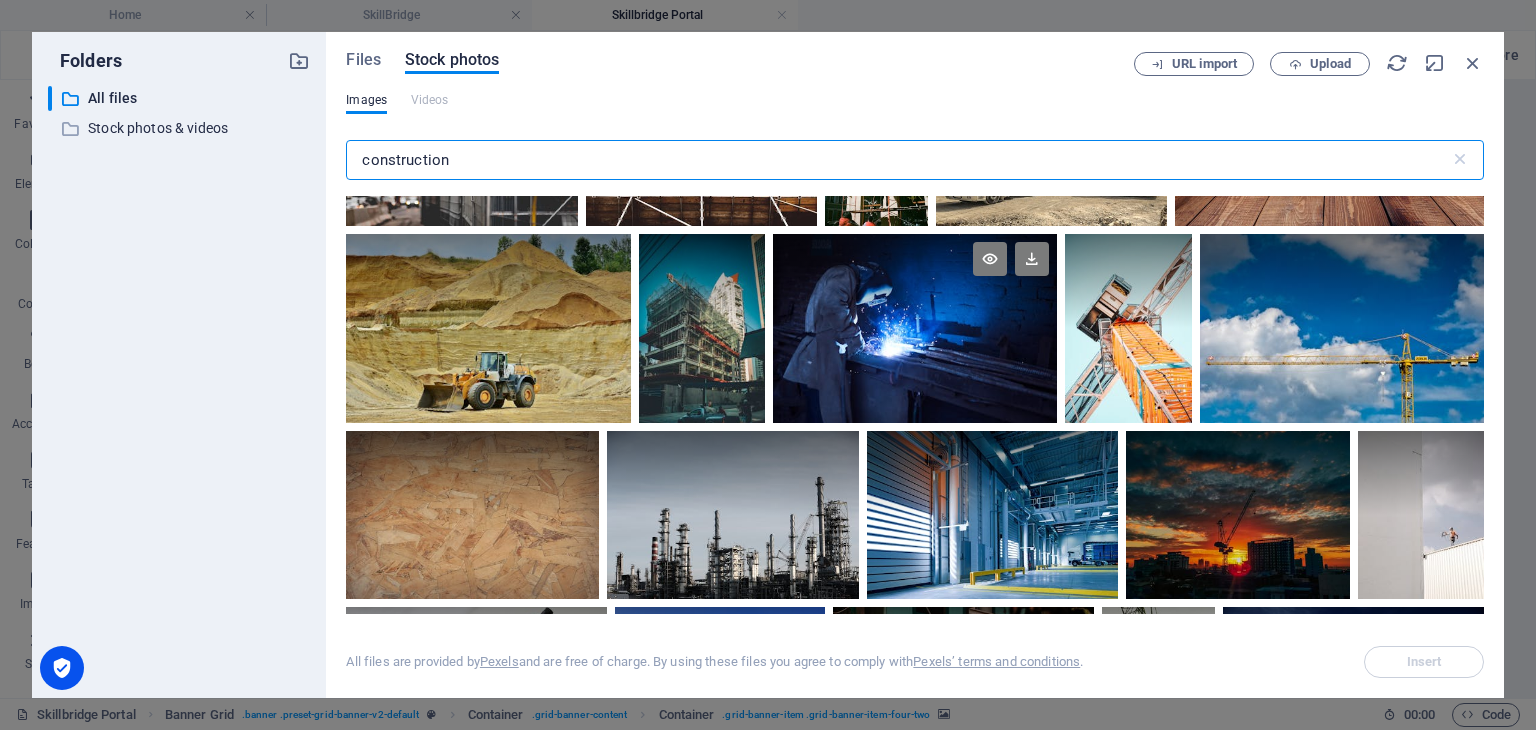 type on "construction" 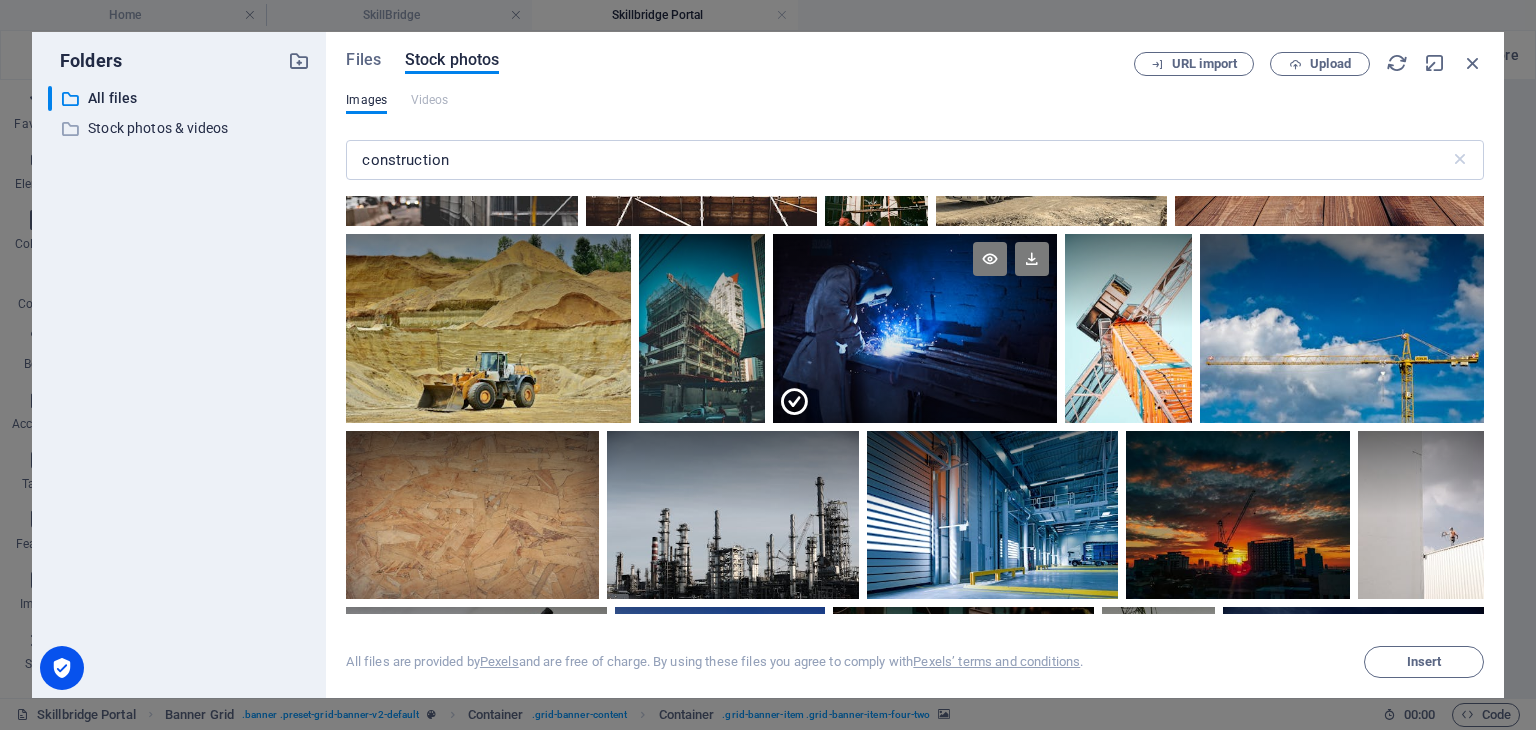 click at bounding box center [915, 375] 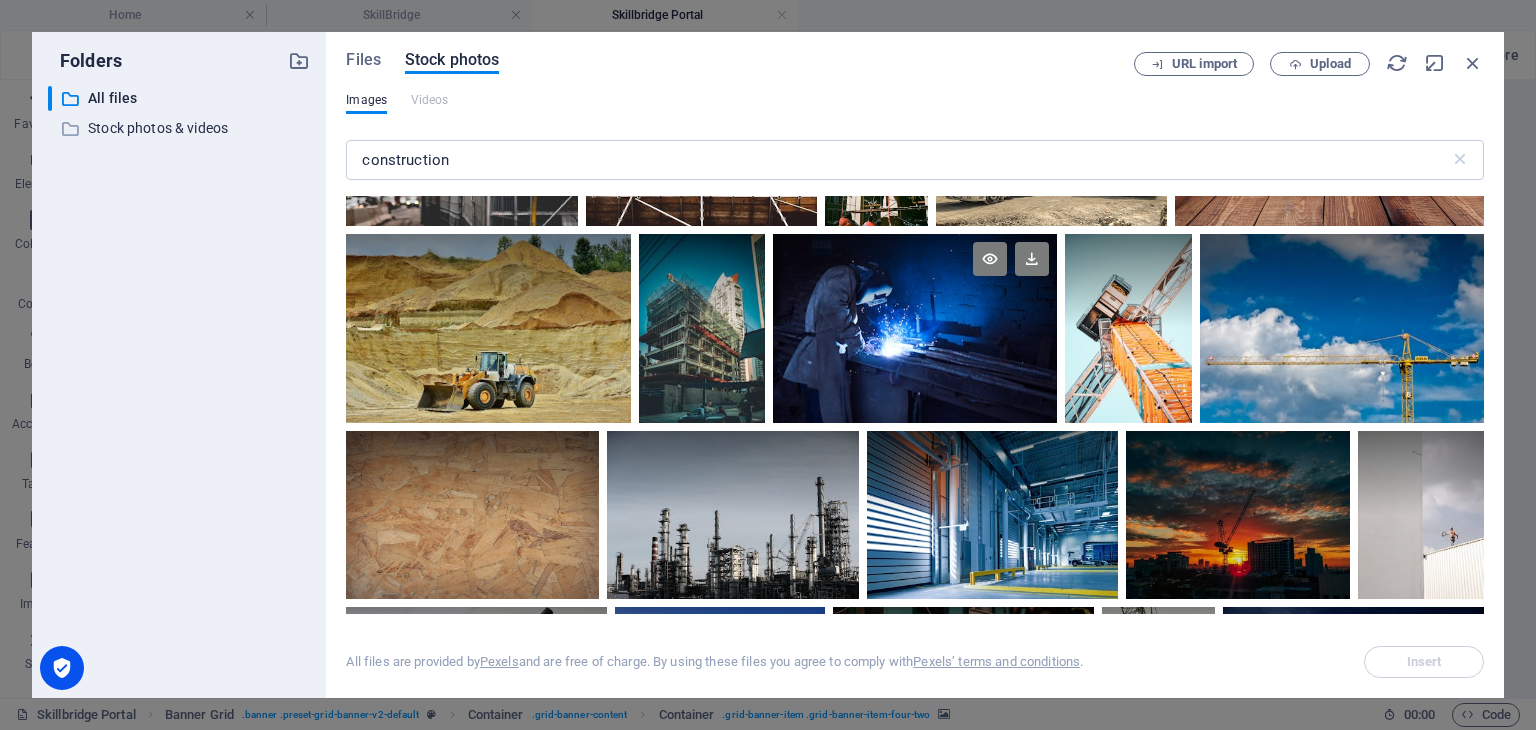click at bounding box center (915, 329) 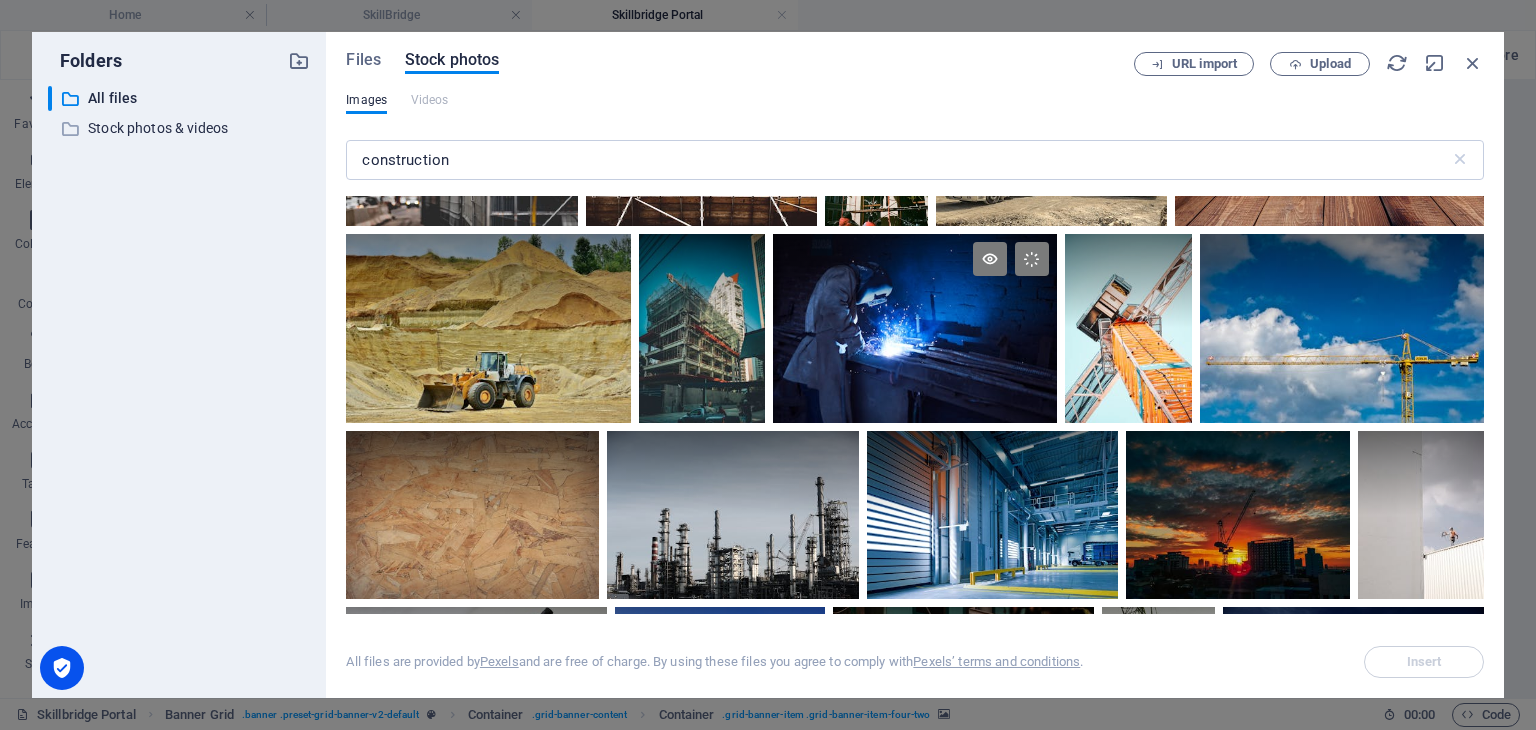 click at bounding box center (915, 329) 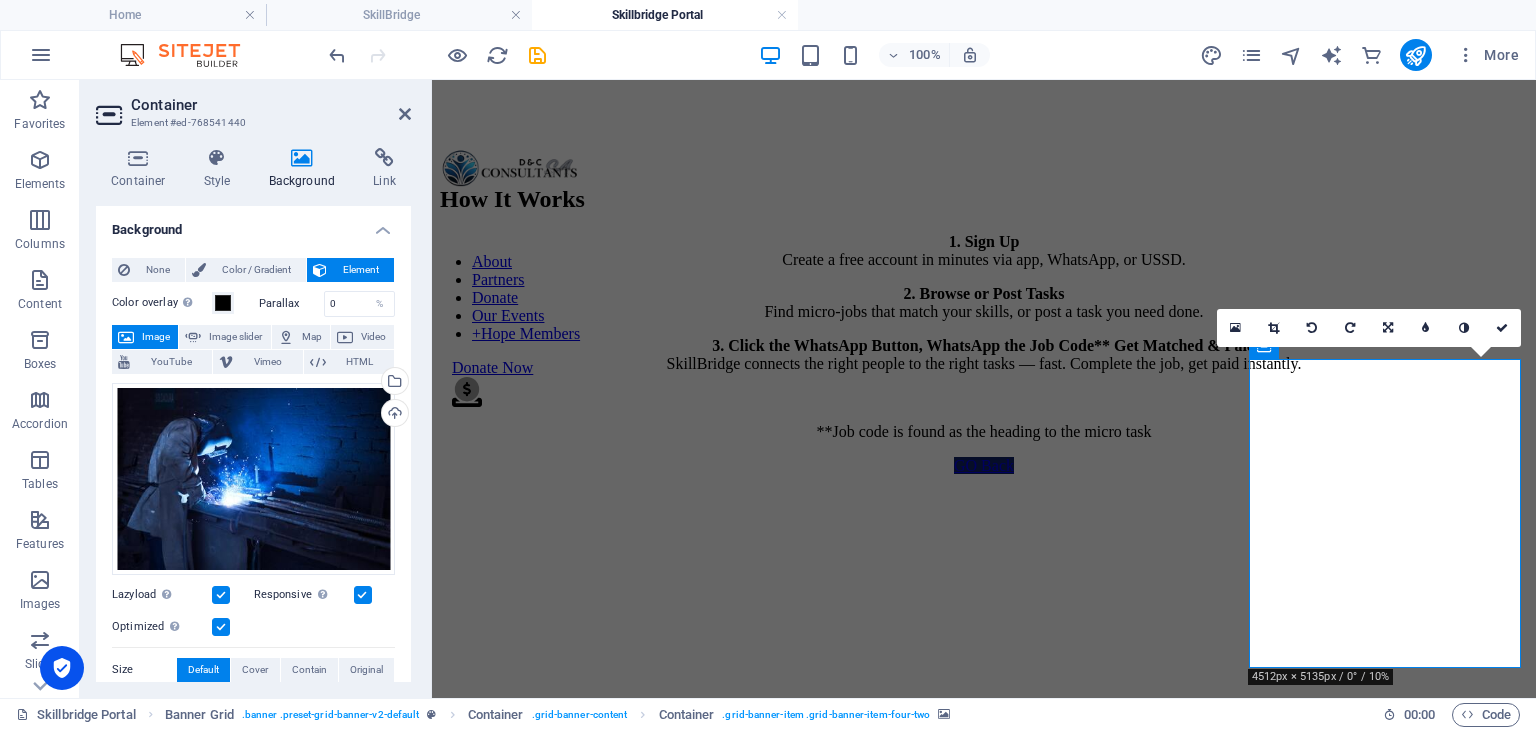 click at bounding box center (984, 475) 